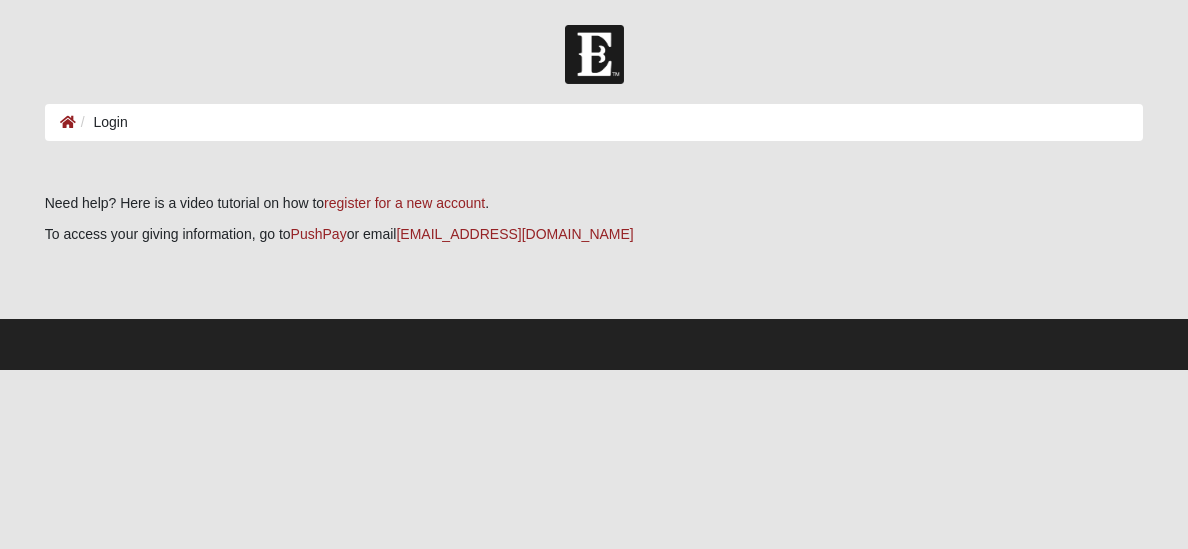 scroll, scrollTop: 0, scrollLeft: 0, axis: both 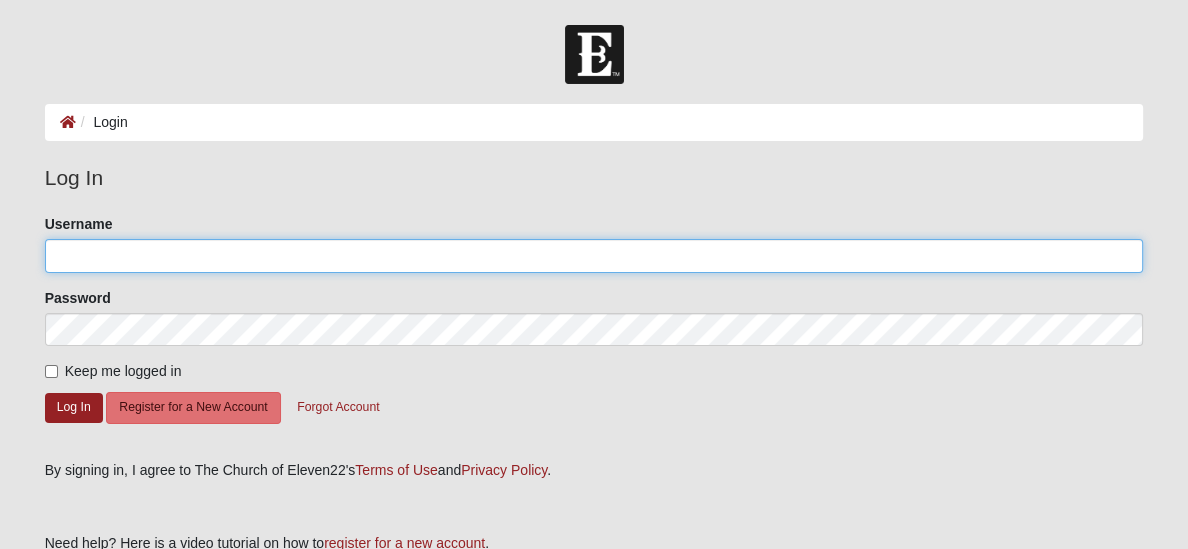 type on "Laollier" 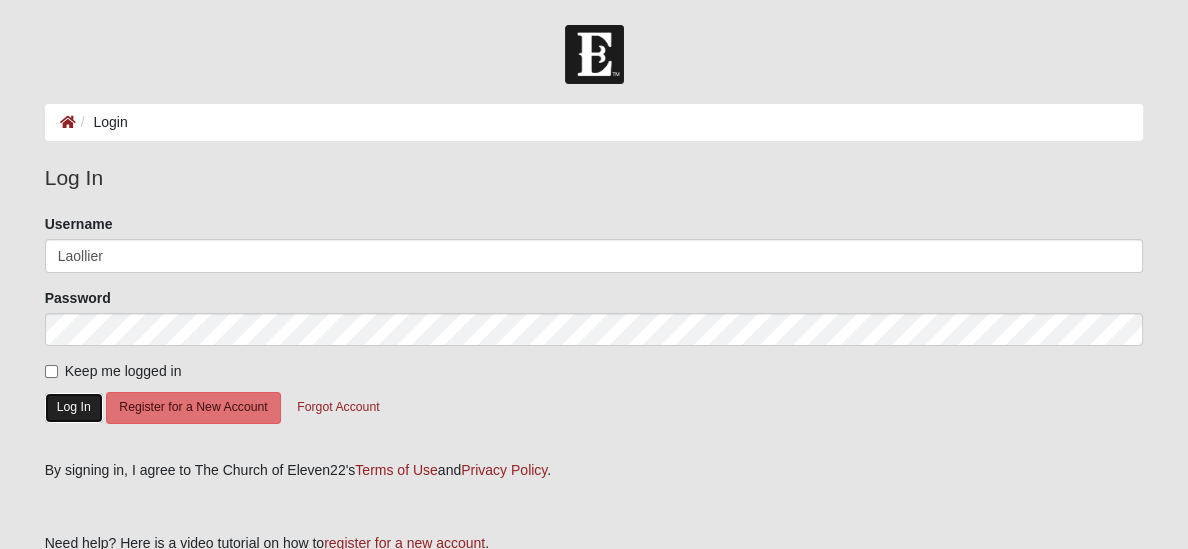 click on "Log In" 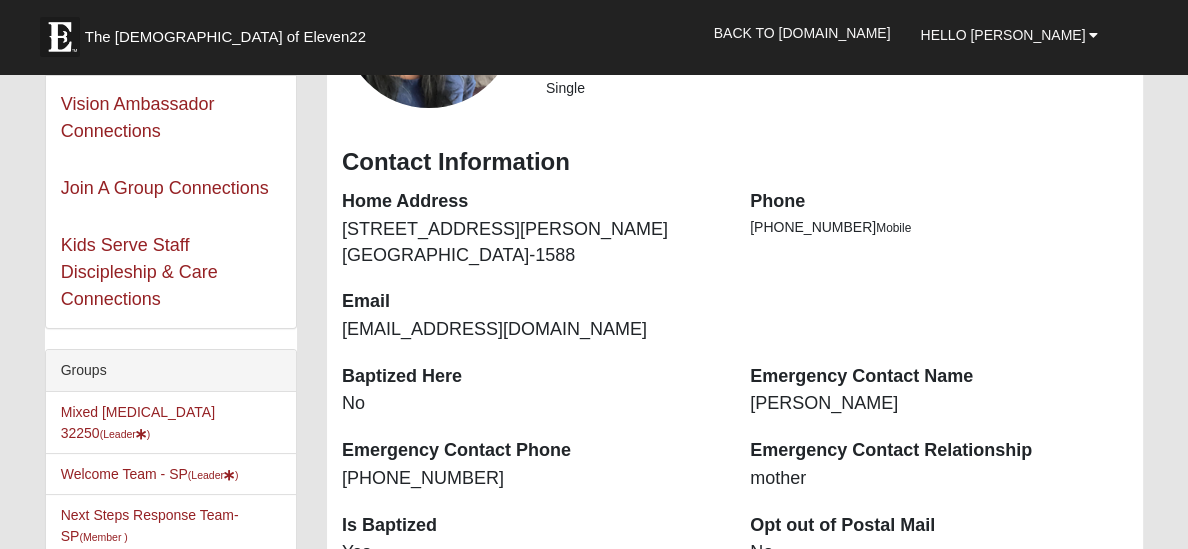 scroll, scrollTop: 265, scrollLeft: 0, axis: vertical 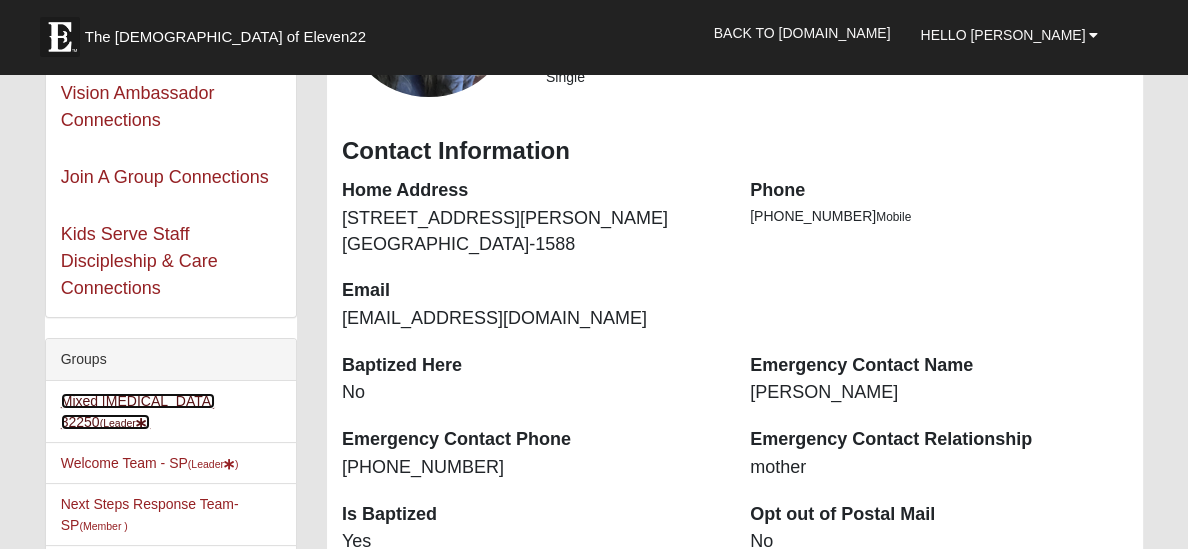 click on "Mixed Ollier 32250  (Leader
)" at bounding box center [138, 411] 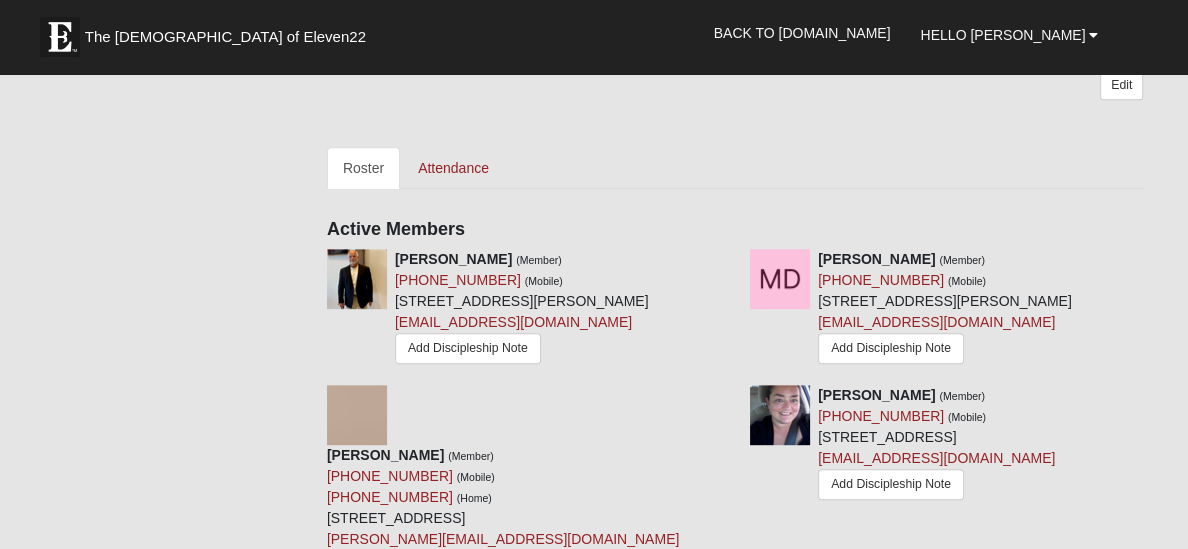 scroll, scrollTop: 798, scrollLeft: 0, axis: vertical 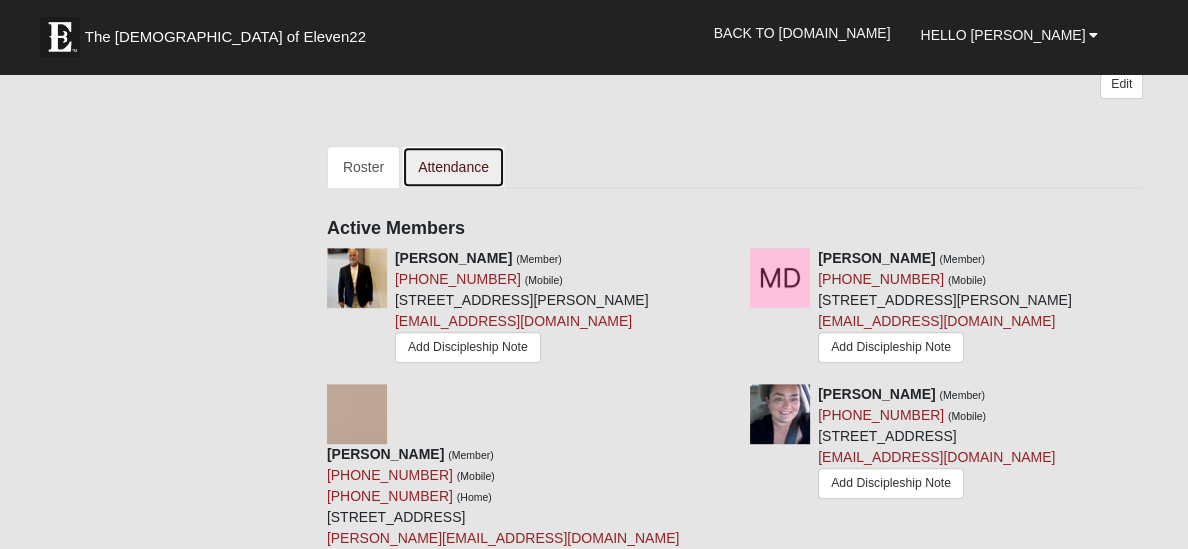 click on "Attendance" at bounding box center [453, 167] 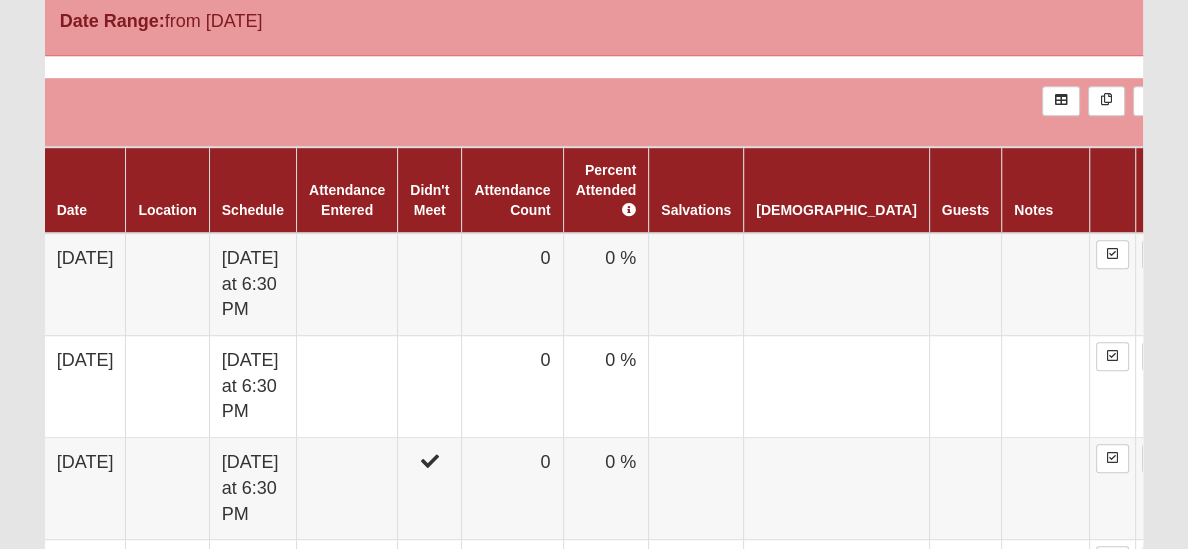 scroll, scrollTop: 1174, scrollLeft: 0, axis: vertical 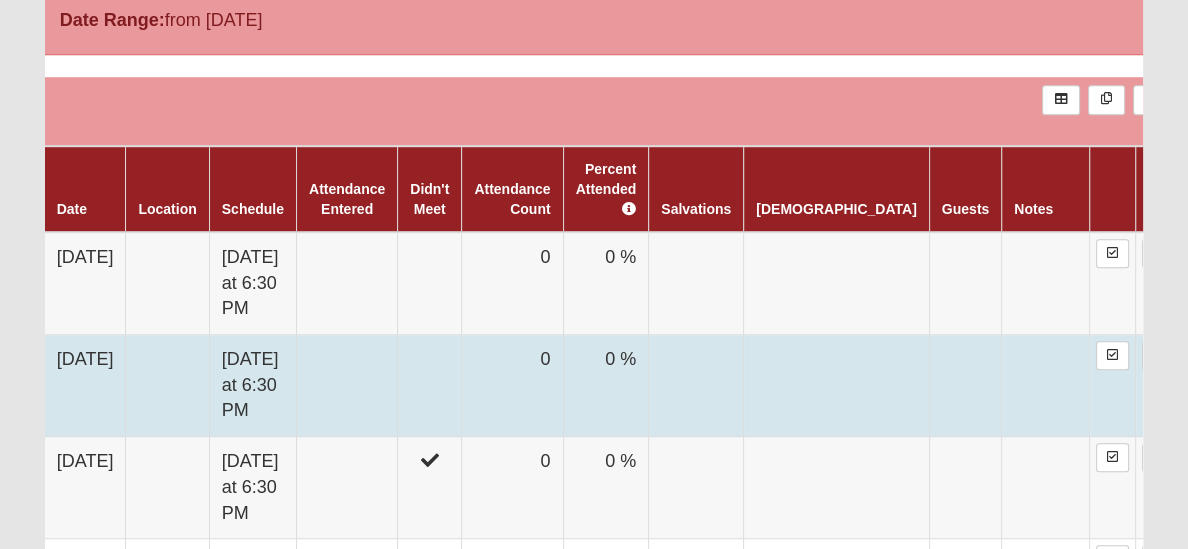 click at bounding box center (430, 386) 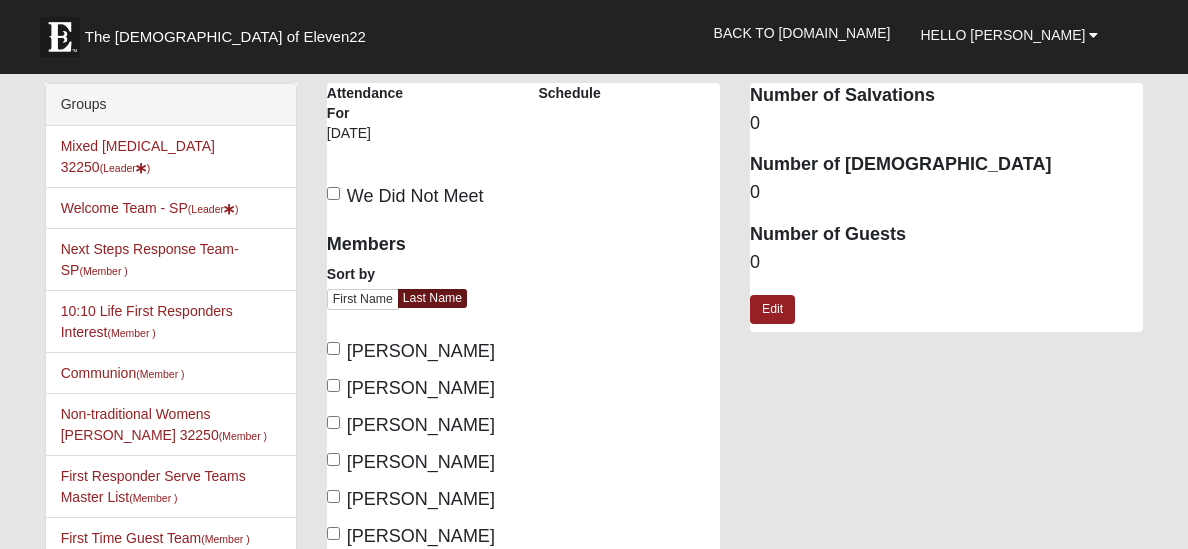 scroll, scrollTop: 0, scrollLeft: 0, axis: both 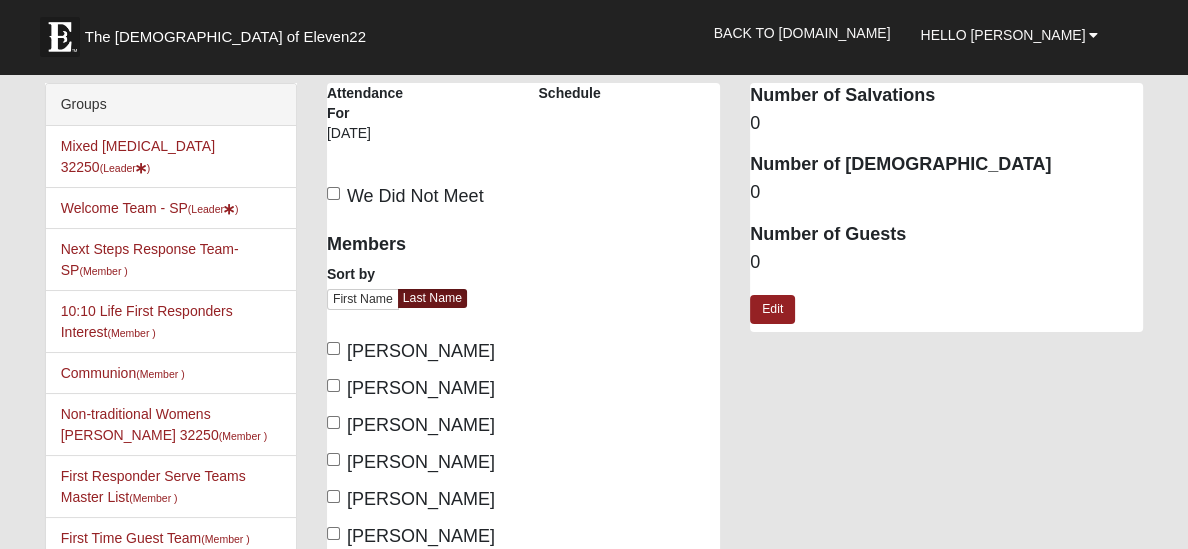 click on "Alford, Skipper" at bounding box center [421, 351] 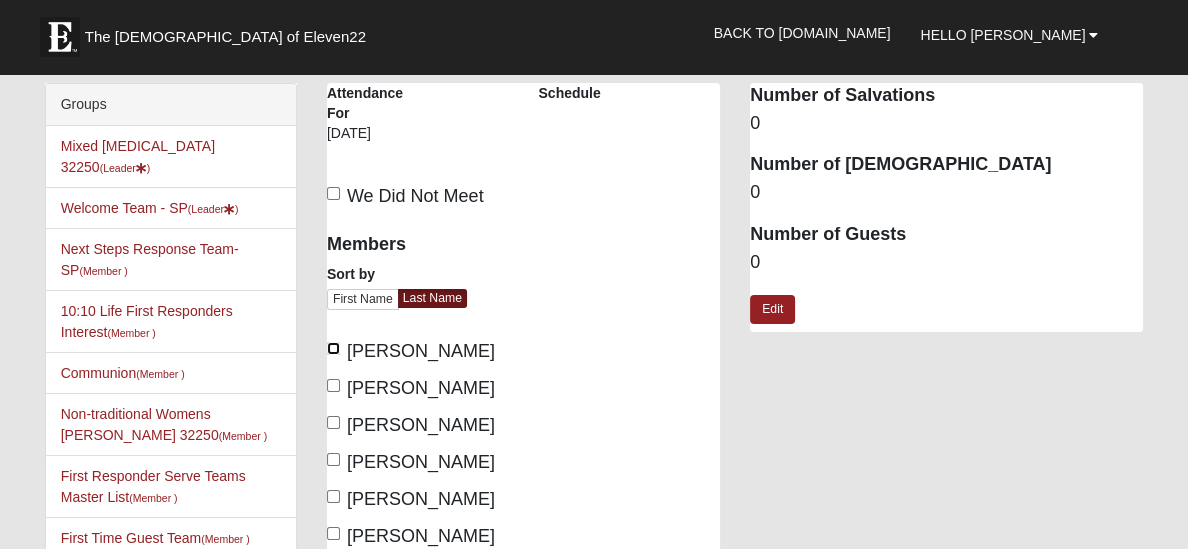 click on "Alford, Skipper" at bounding box center (333, 348) 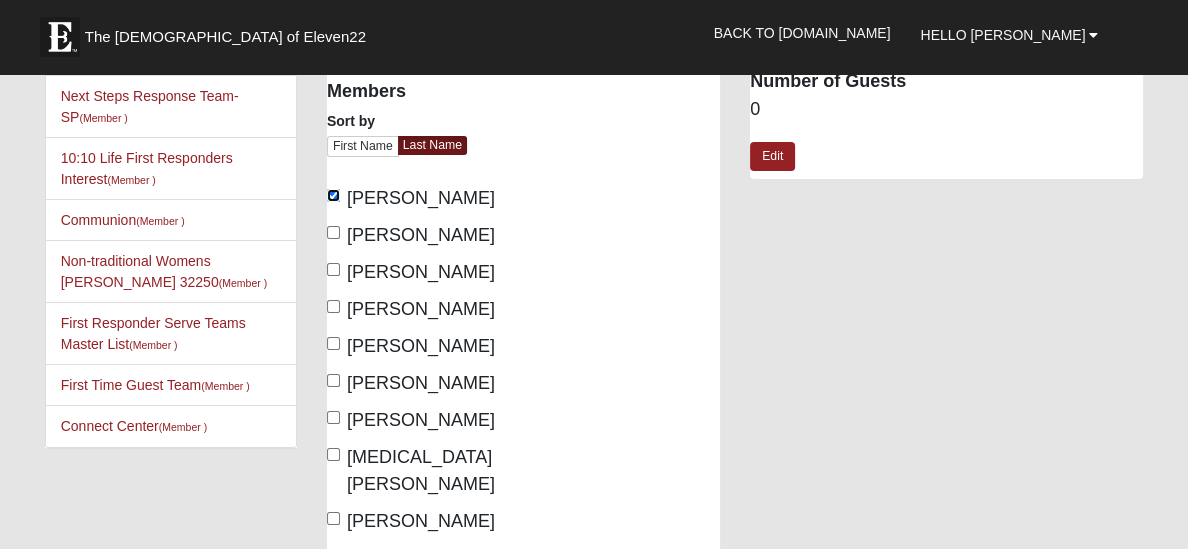 scroll, scrollTop: 166, scrollLeft: 0, axis: vertical 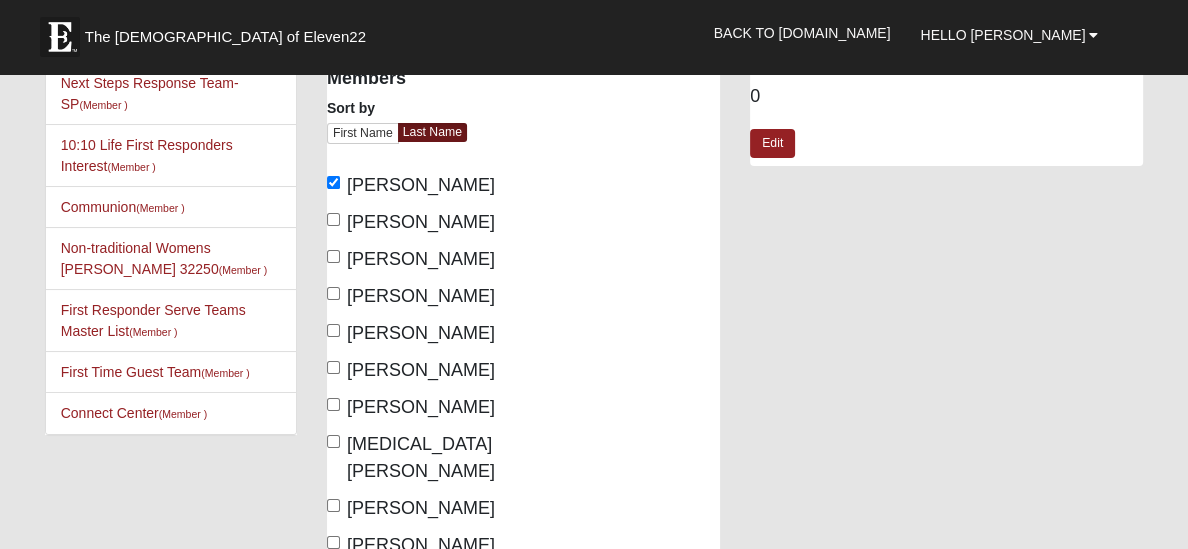 click on "LaPerle, Kate" at bounding box center [421, 370] 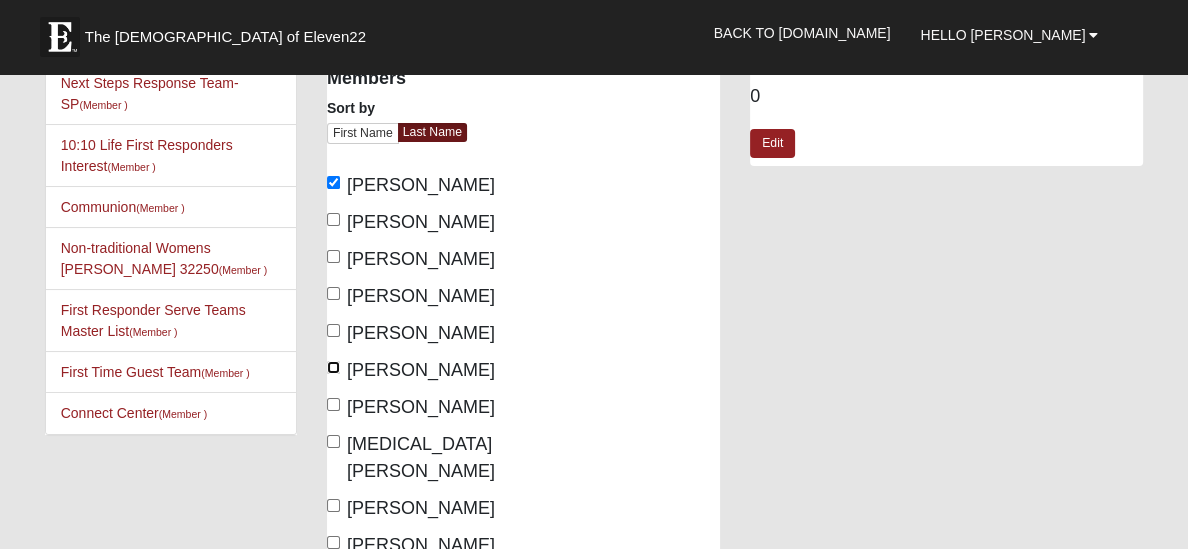 click on "LaPerle, Kate" at bounding box center (333, 367) 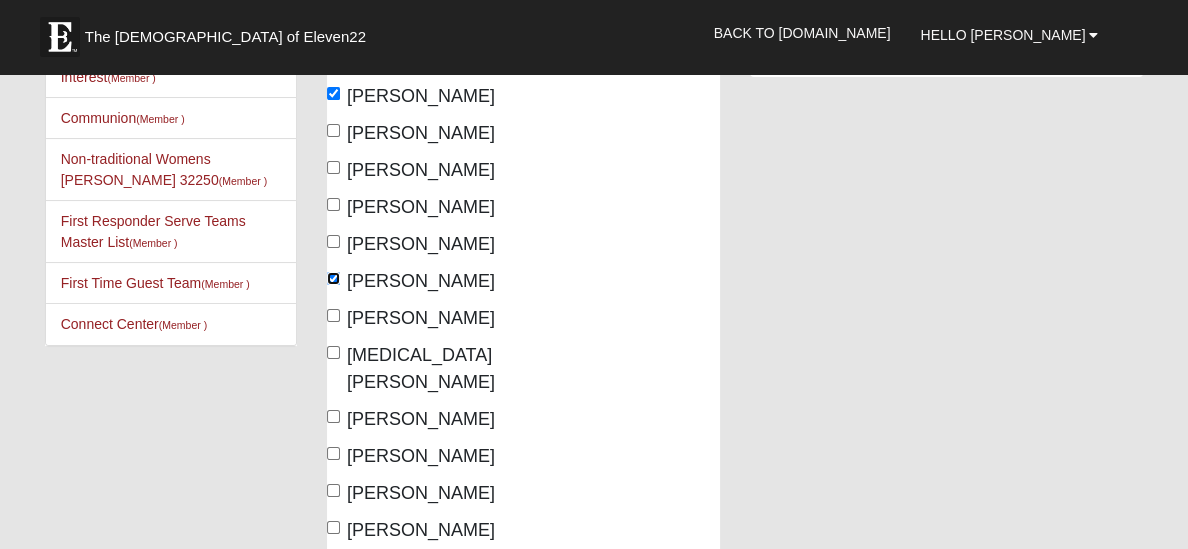 scroll, scrollTop: 266, scrollLeft: 0, axis: vertical 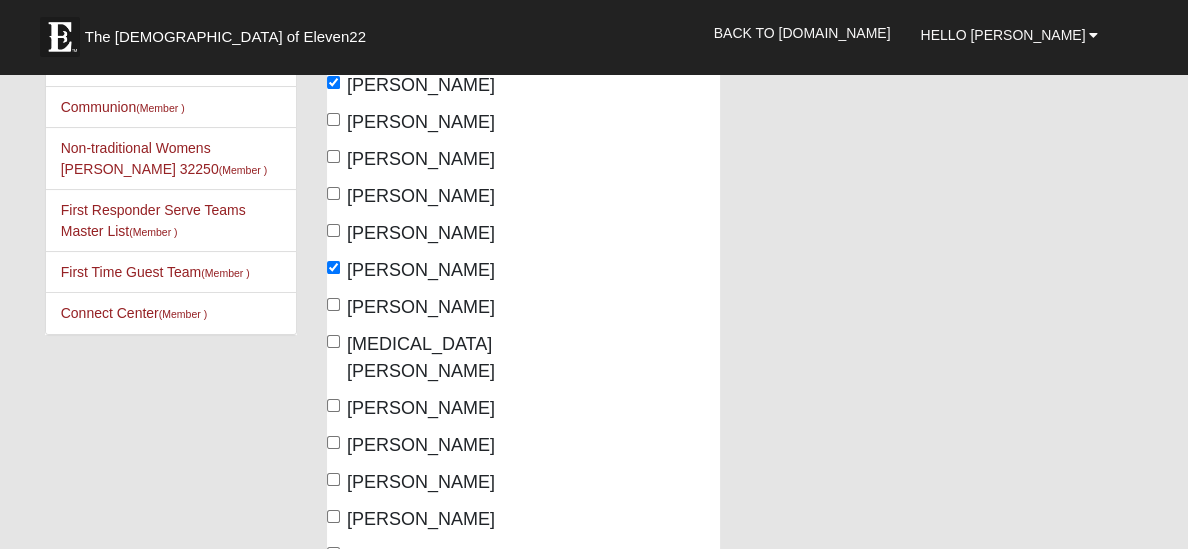 click on "[MEDICAL_DATA][PERSON_NAME]" at bounding box center (418, 358) 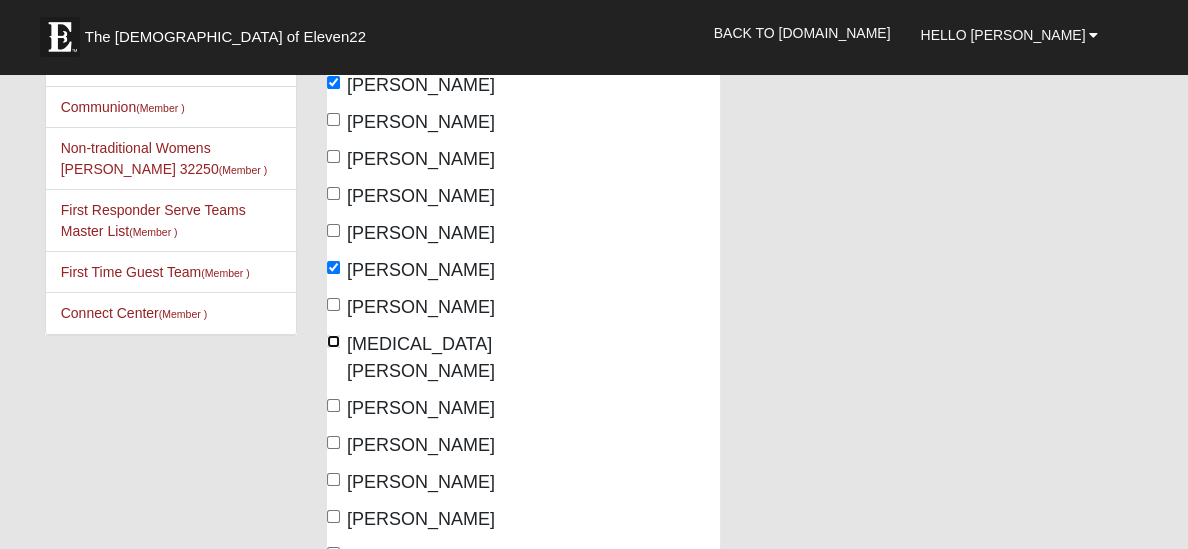 click on "Ollier, Laura" at bounding box center (333, 341) 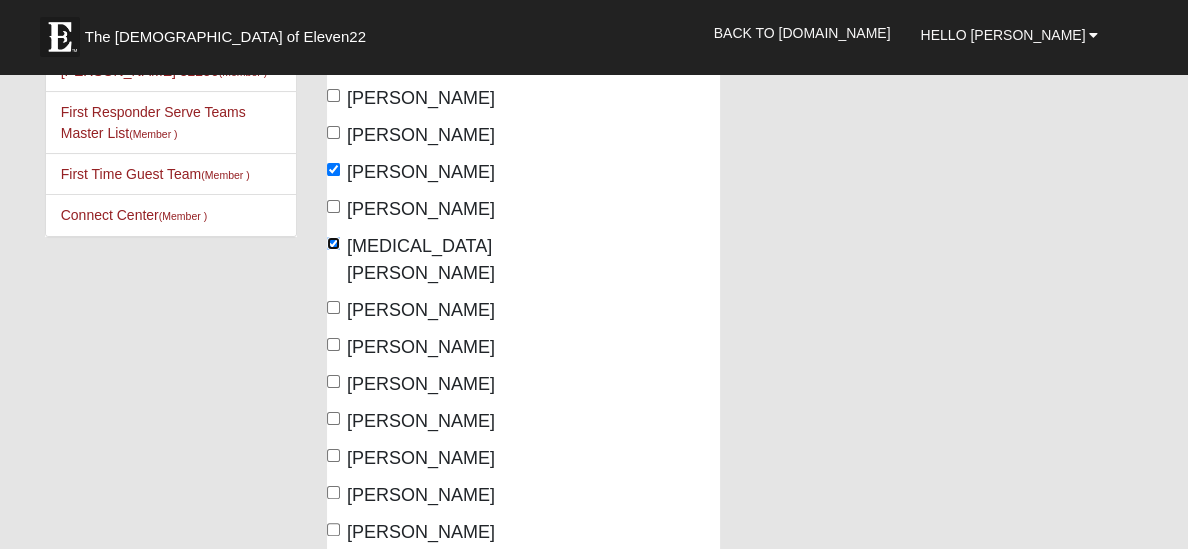 scroll, scrollTop: 366, scrollLeft: 0, axis: vertical 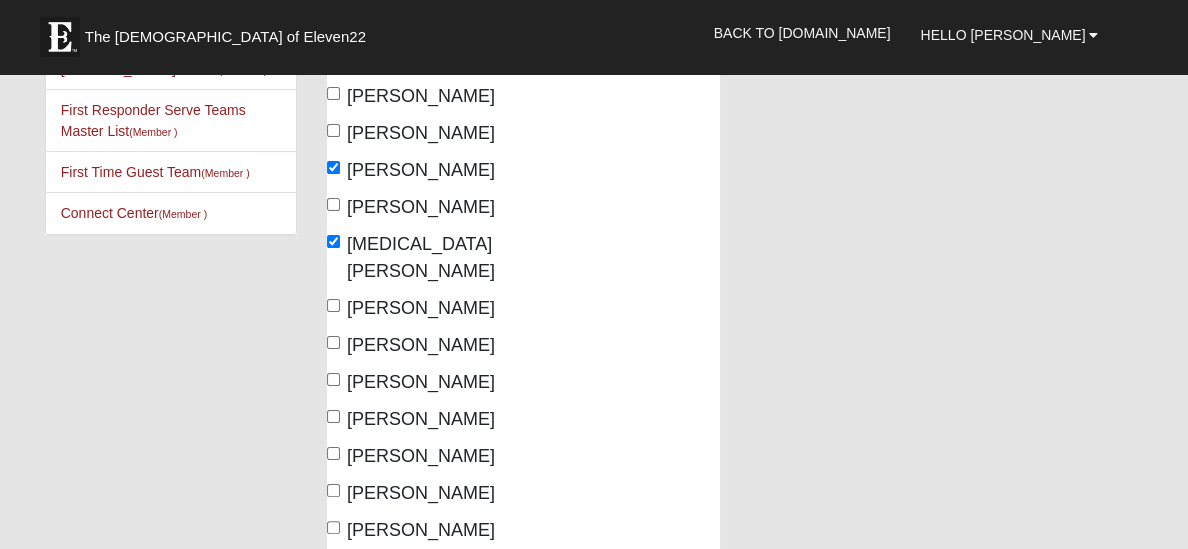 click on "Rollins, David" at bounding box center (411, 345) 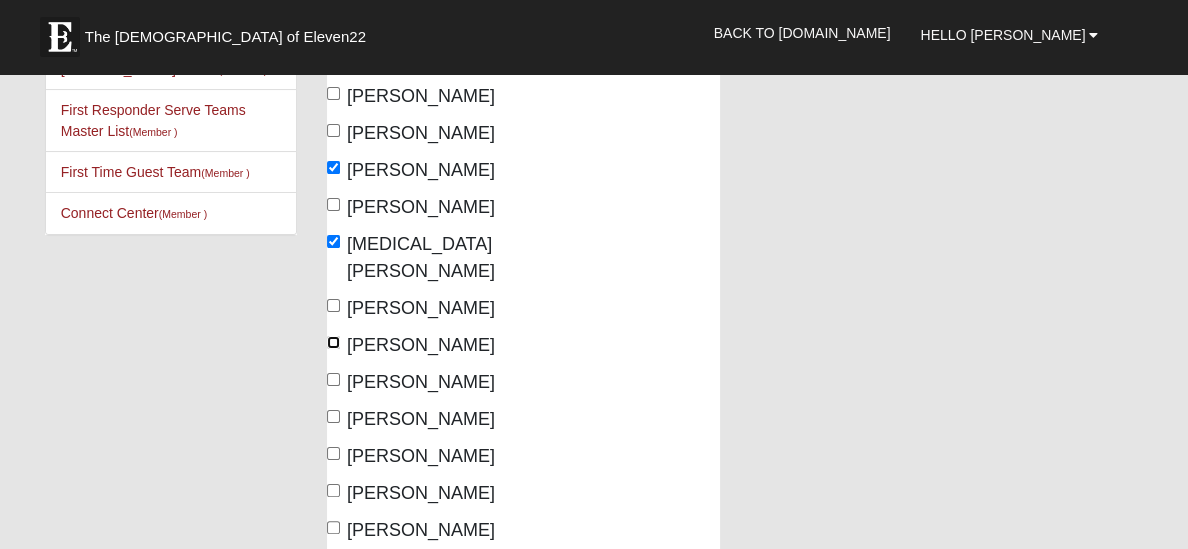 click on "Rollins, David" at bounding box center (333, 342) 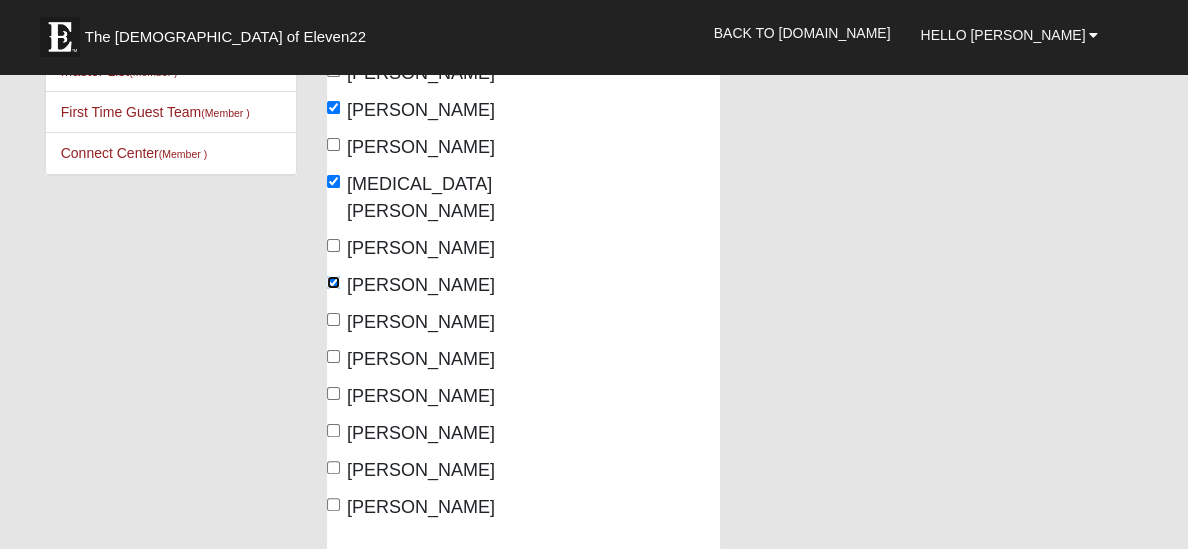 scroll, scrollTop: 433, scrollLeft: 0, axis: vertical 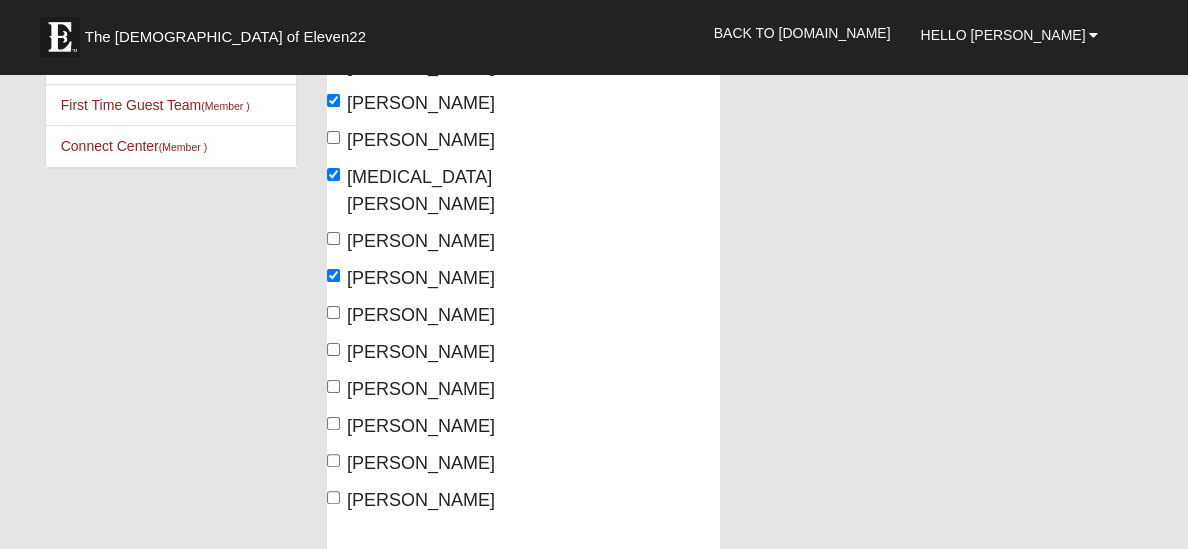 click on "Shadwell, Butch" at bounding box center [421, 315] 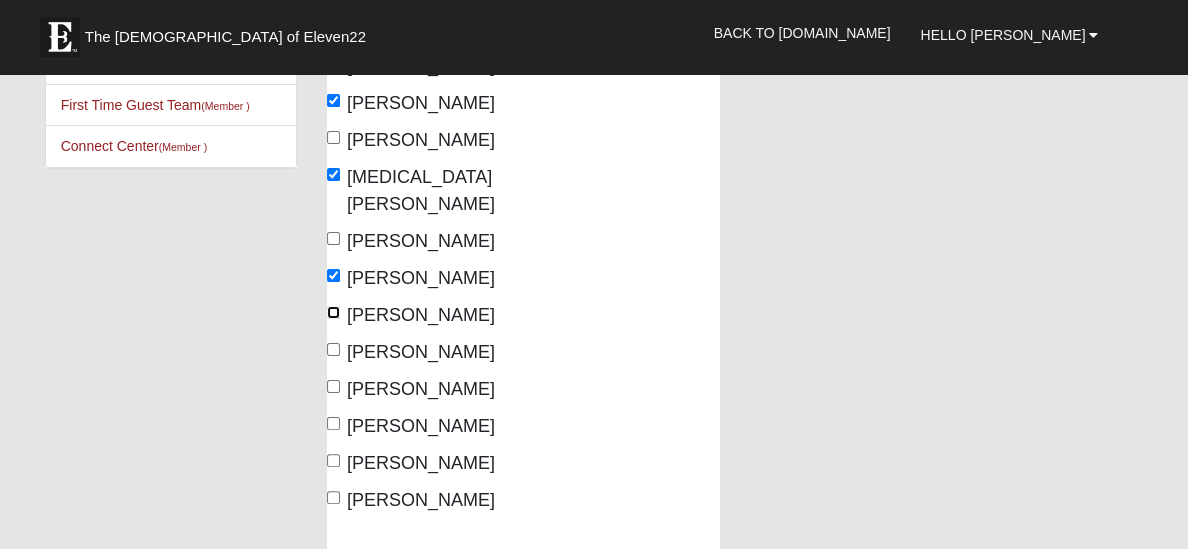 click on "Shadwell, Butch" at bounding box center (333, 312) 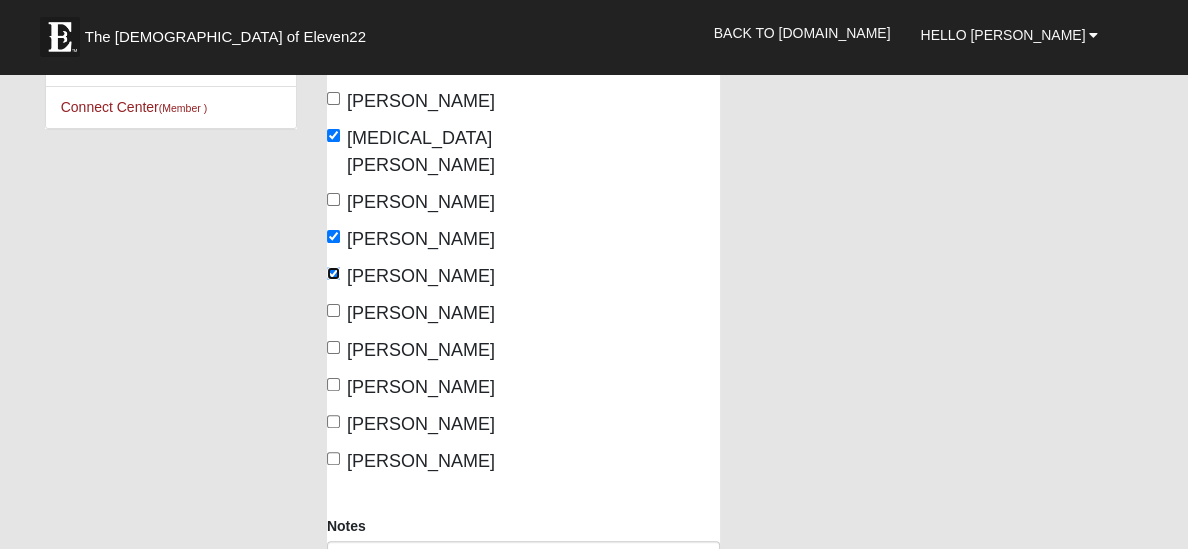 scroll, scrollTop: 473, scrollLeft: 0, axis: vertical 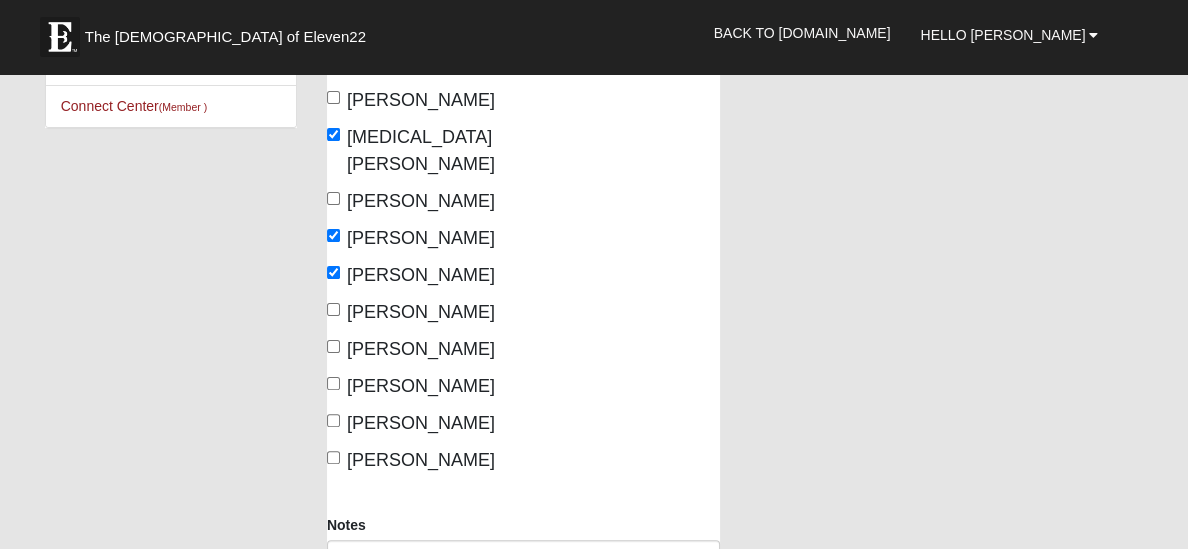 click on "Tierney, Mary" at bounding box center (421, 386) 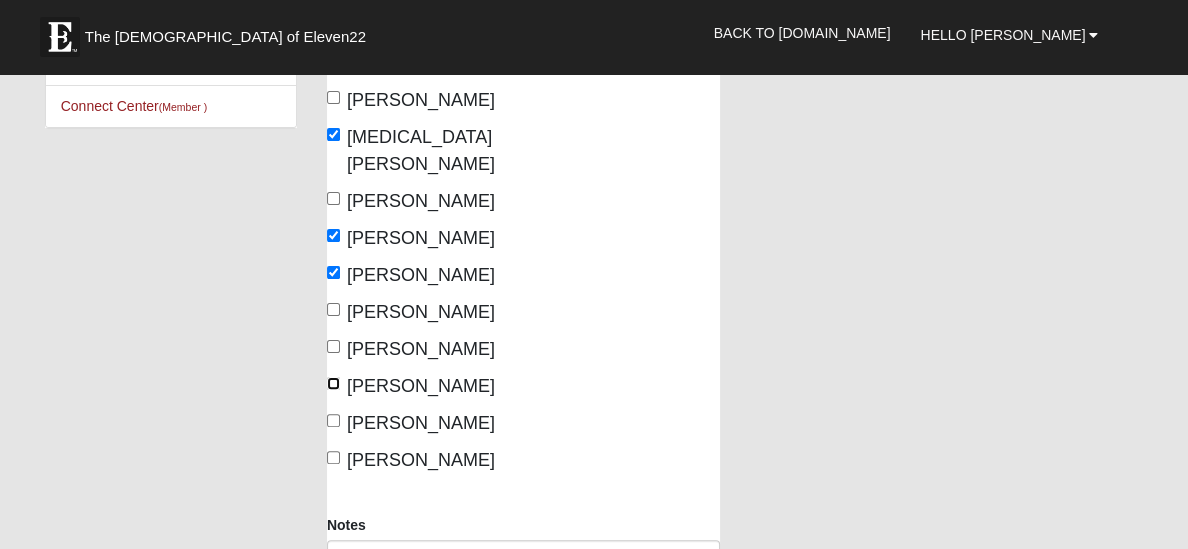click on "Tierney, Mary" at bounding box center [333, 383] 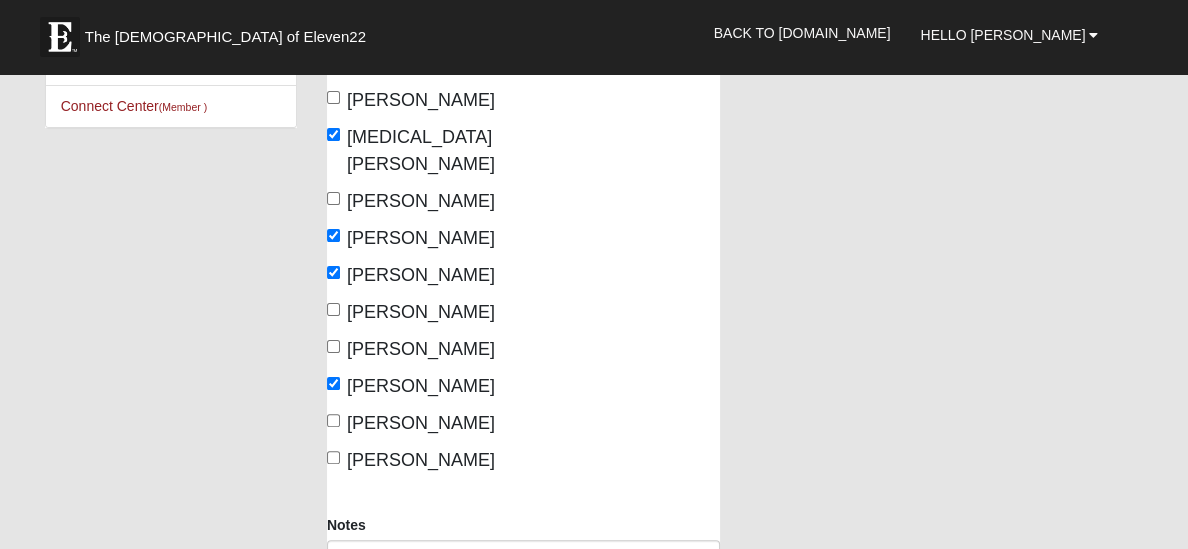 click on "Winsor, Alex" at bounding box center [421, 423] 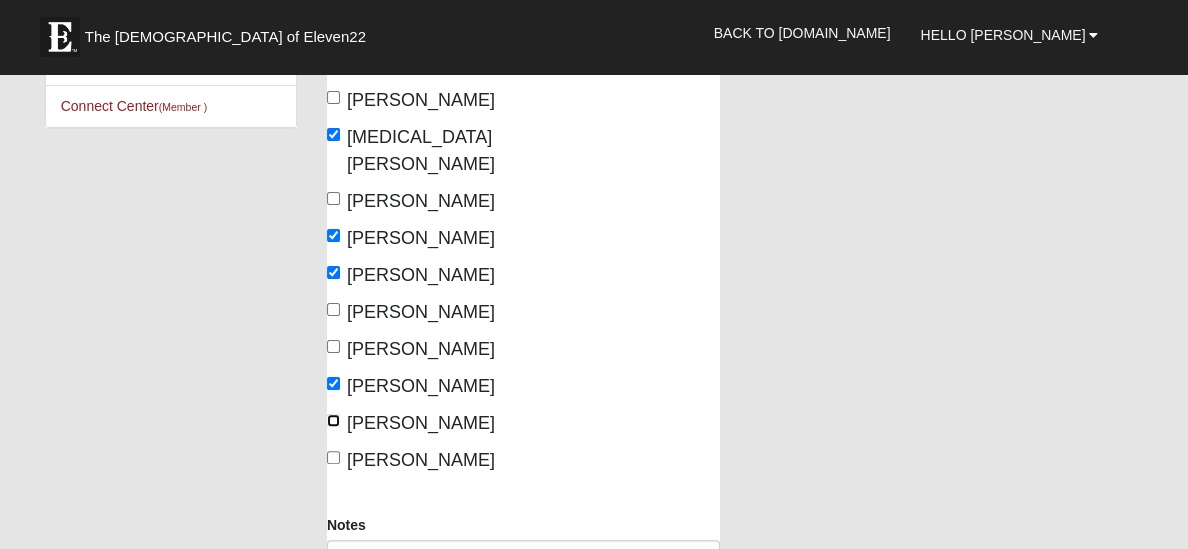 click on "Winsor, Alex" at bounding box center [333, 420] 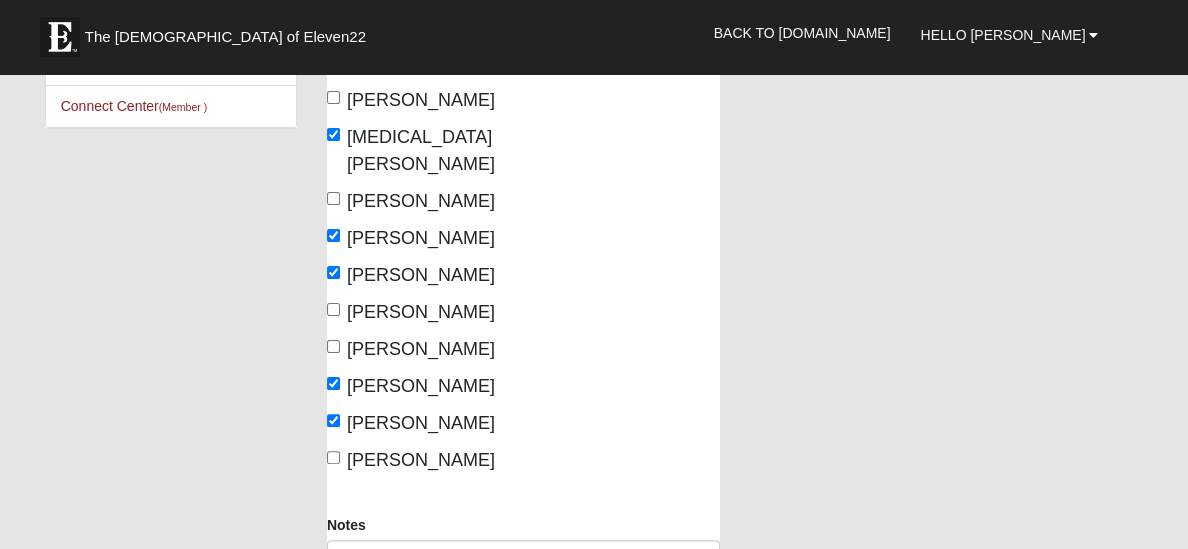 click on "Winsor, Alex" at bounding box center [421, 423] 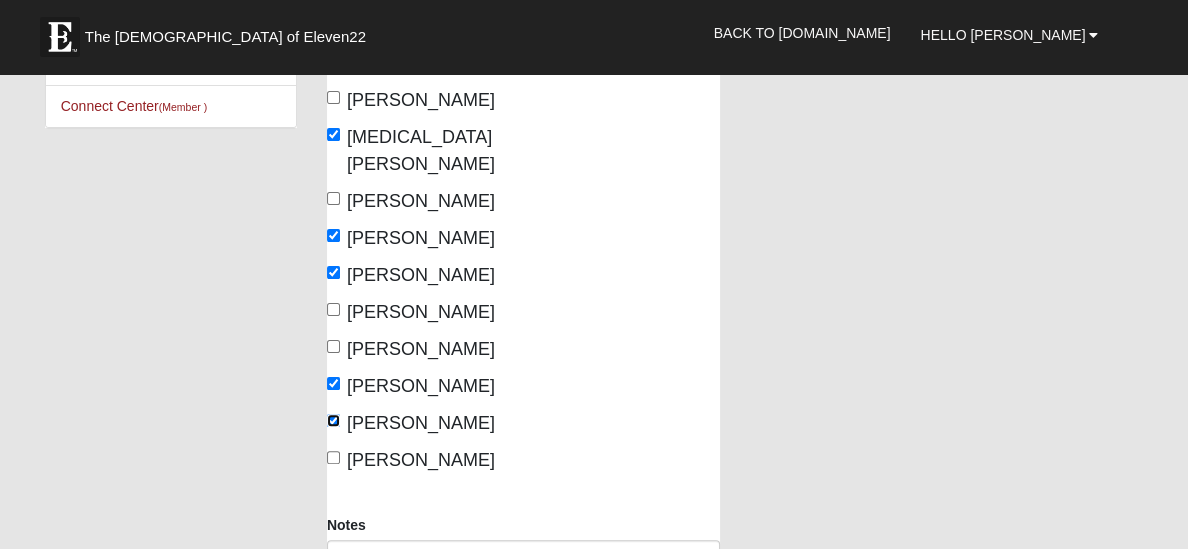 click on "Winsor, Alex" at bounding box center [333, 420] 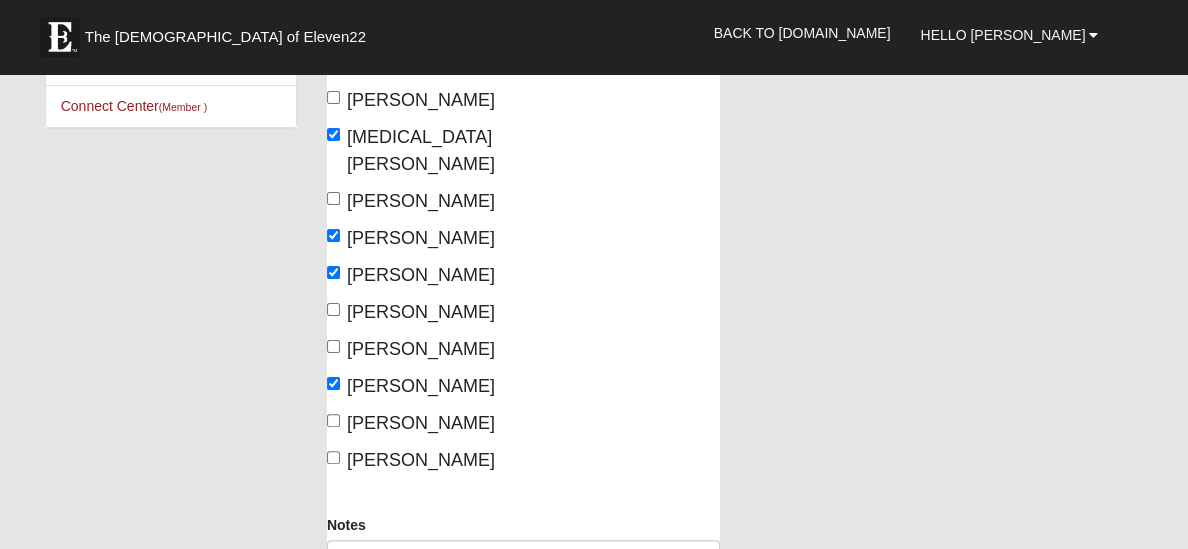 click on "Winsor, Alex" at bounding box center [421, 423] 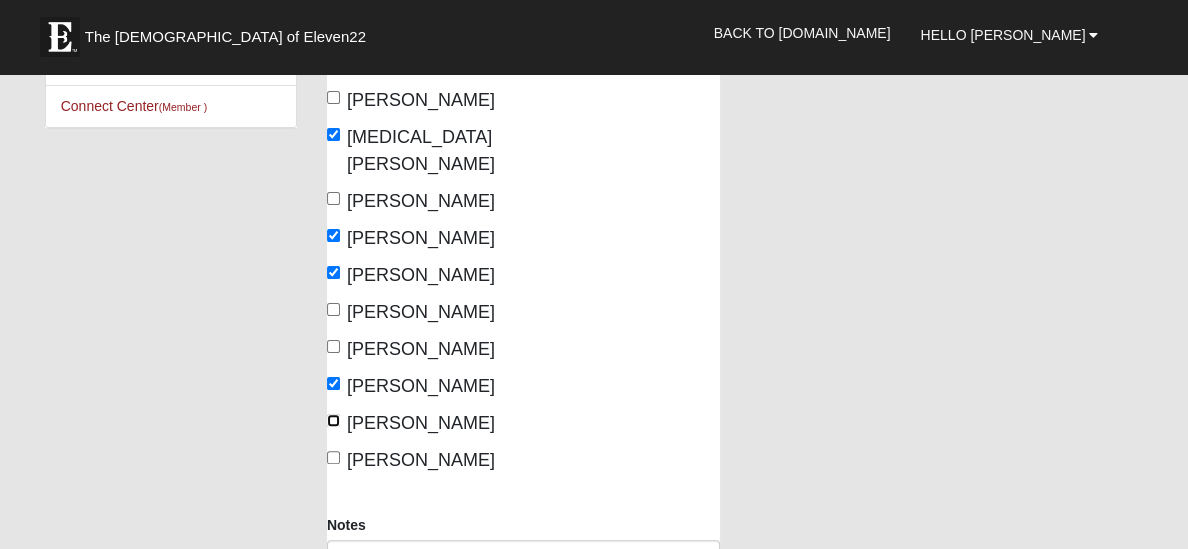 click on "Winsor, Alex" at bounding box center (333, 420) 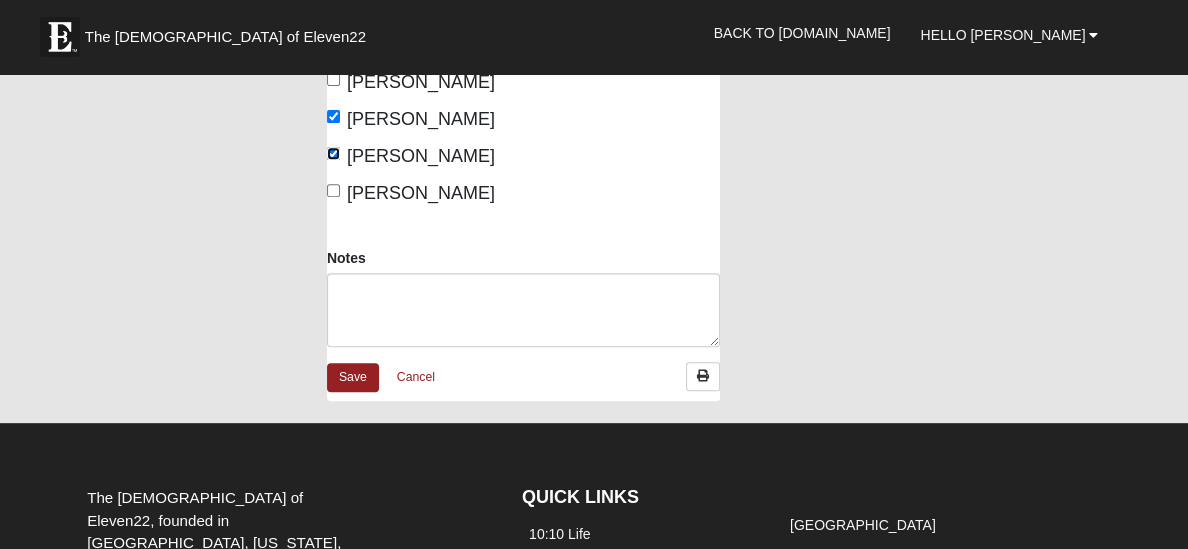 scroll, scrollTop: 740, scrollLeft: 0, axis: vertical 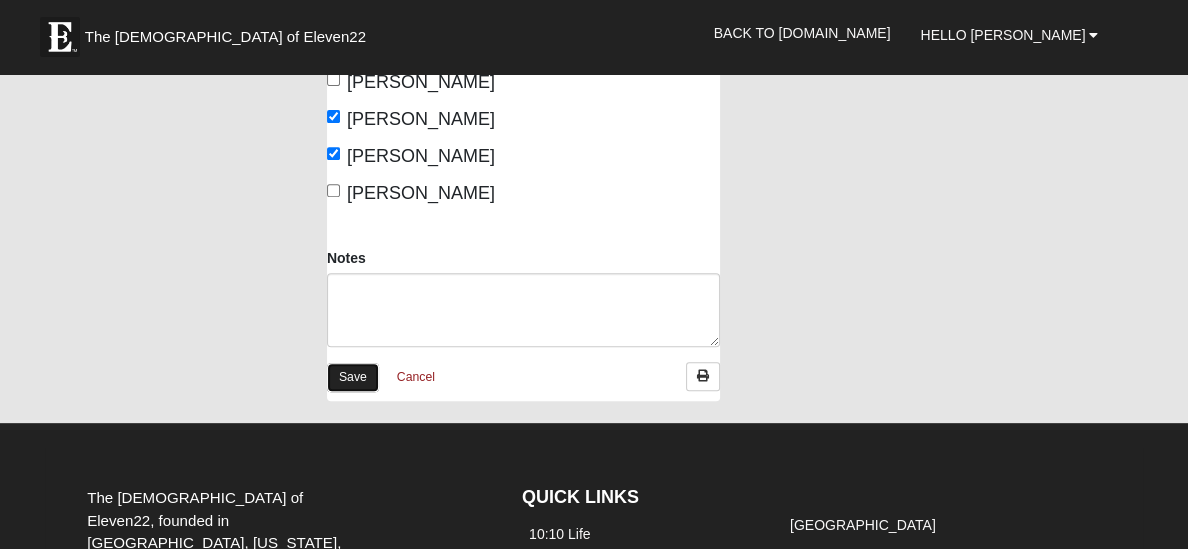 click on "Save" at bounding box center (353, 377) 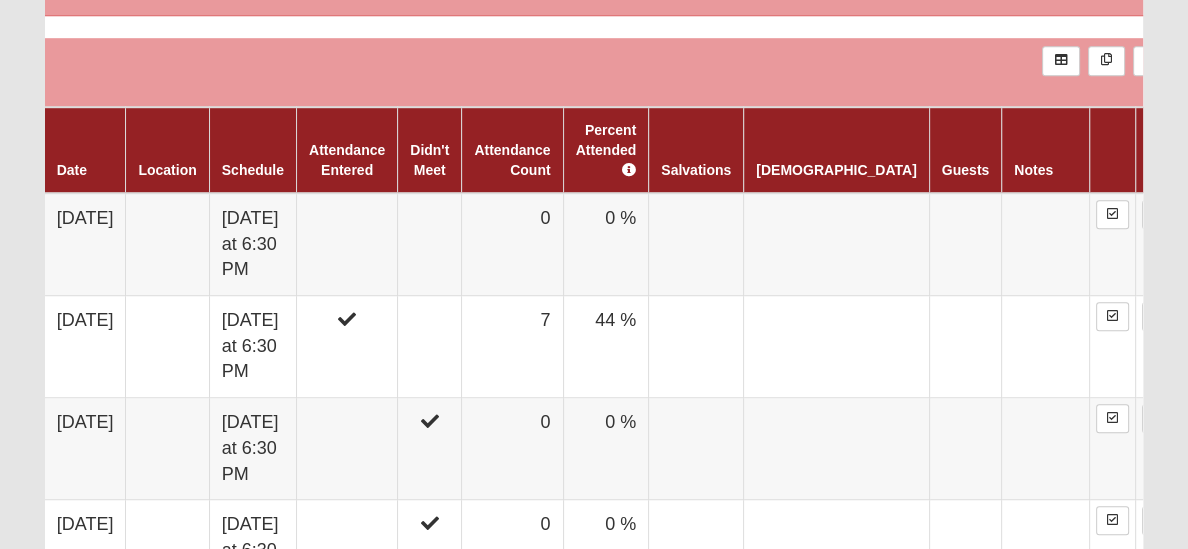 scroll, scrollTop: 1220, scrollLeft: 0, axis: vertical 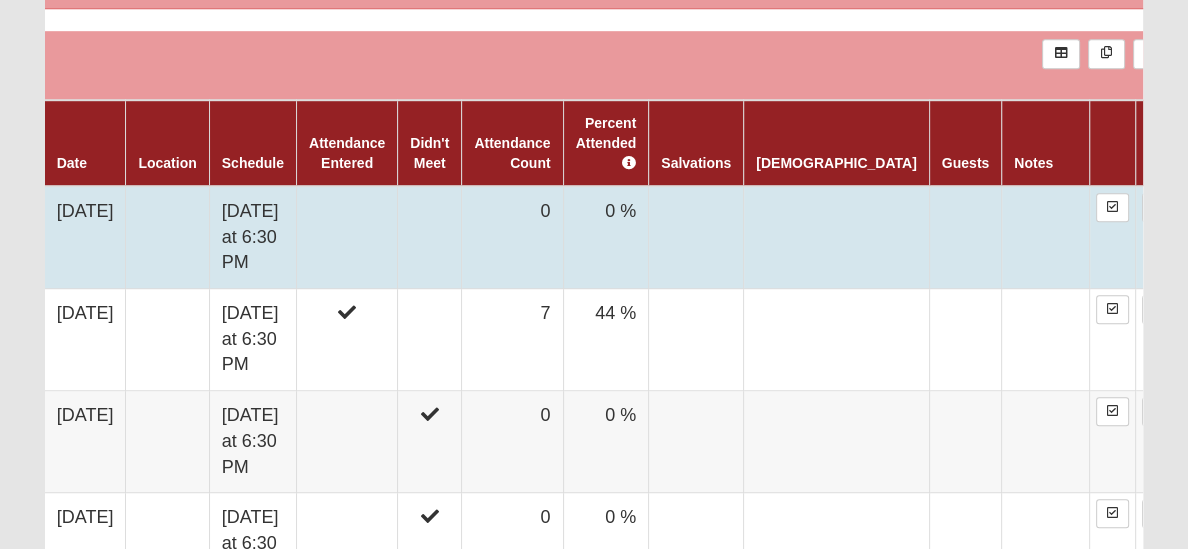 click at bounding box center [346, 237] 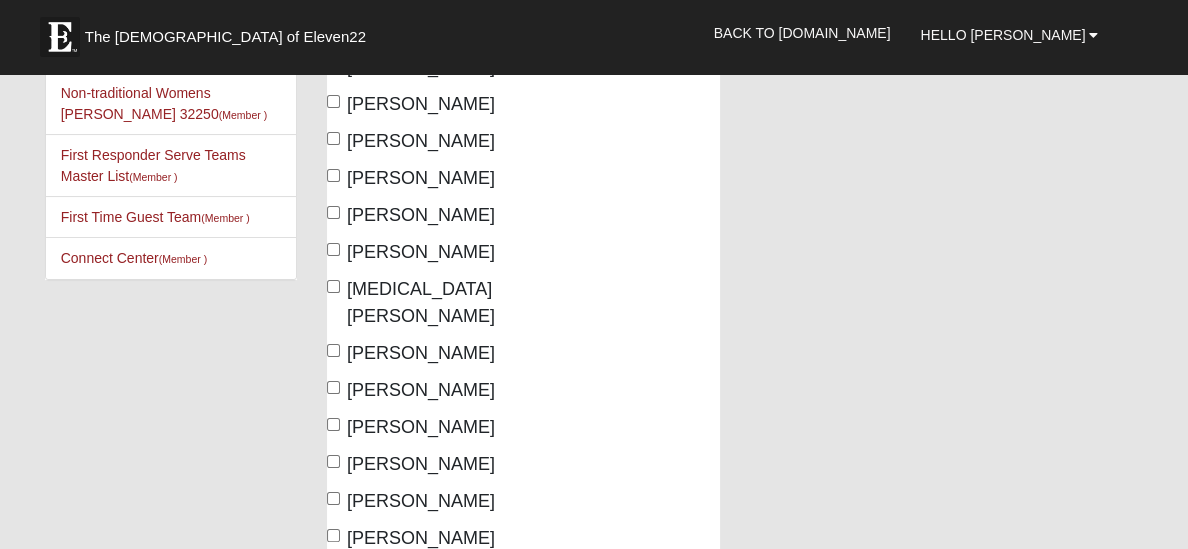 scroll, scrollTop: 344, scrollLeft: 0, axis: vertical 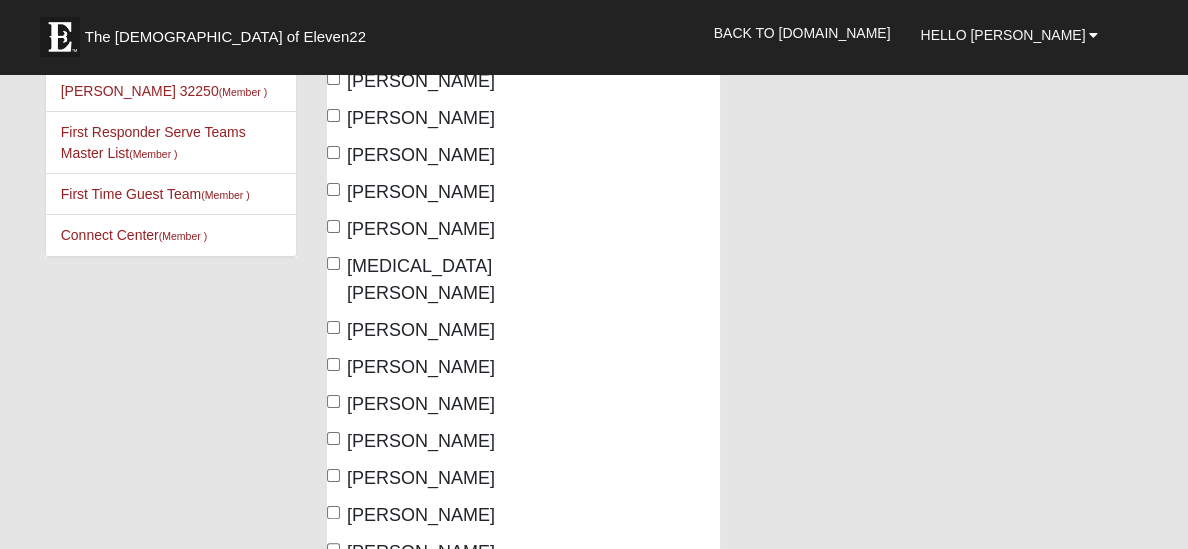 click on "Ollier, Laura" at bounding box center (421, 279) 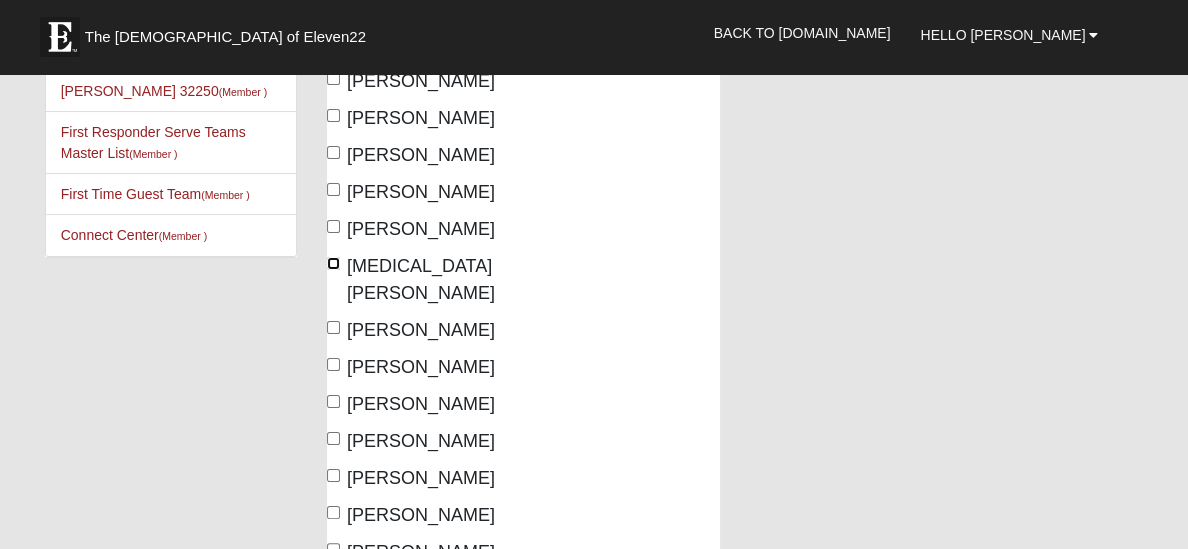 click on "Ollier, Laura" at bounding box center (333, 263) 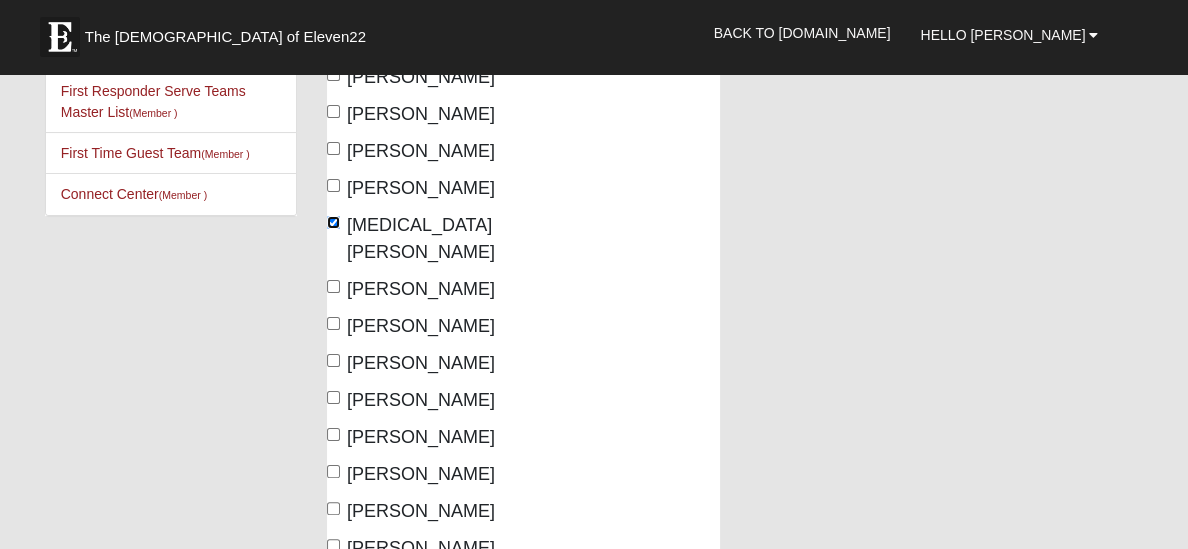 scroll, scrollTop: 393, scrollLeft: 0, axis: vertical 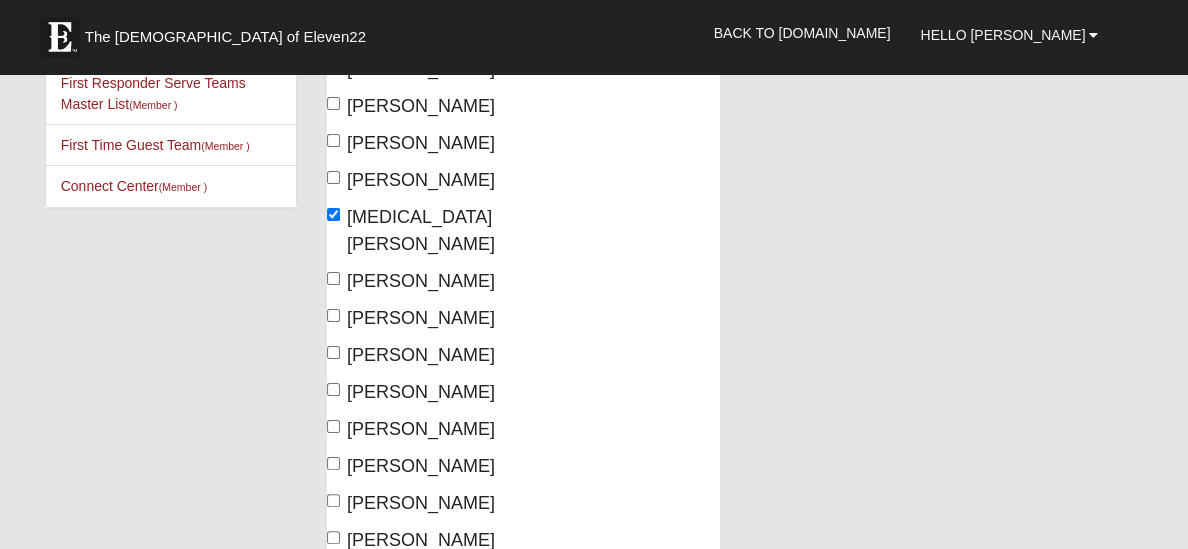 click on "[PERSON_NAME]" at bounding box center (421, 318) 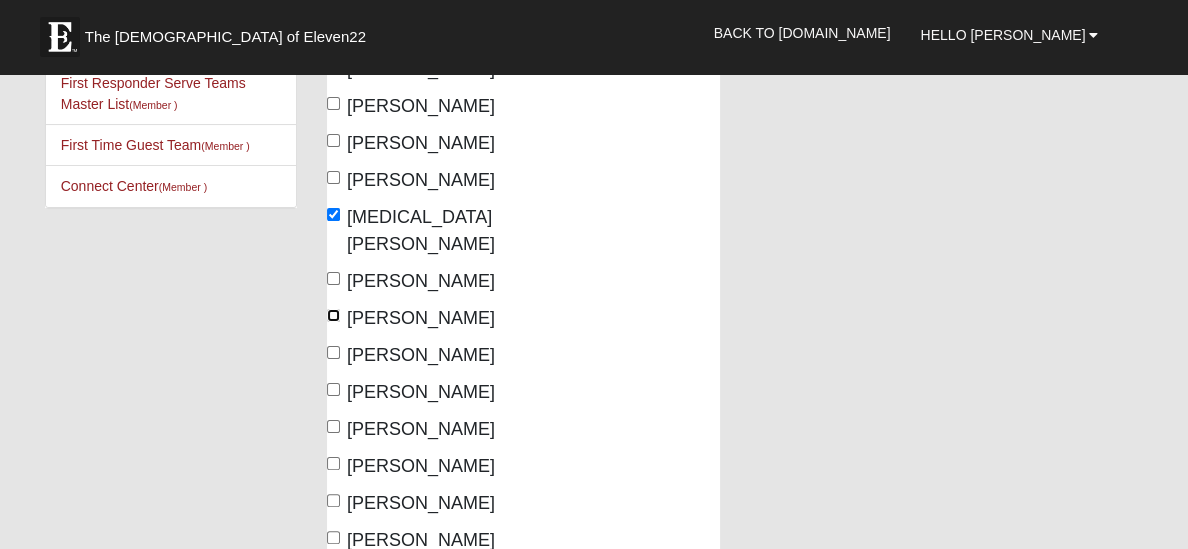 click on "[PERSON_NAME]" at bounding box center [333, 315] 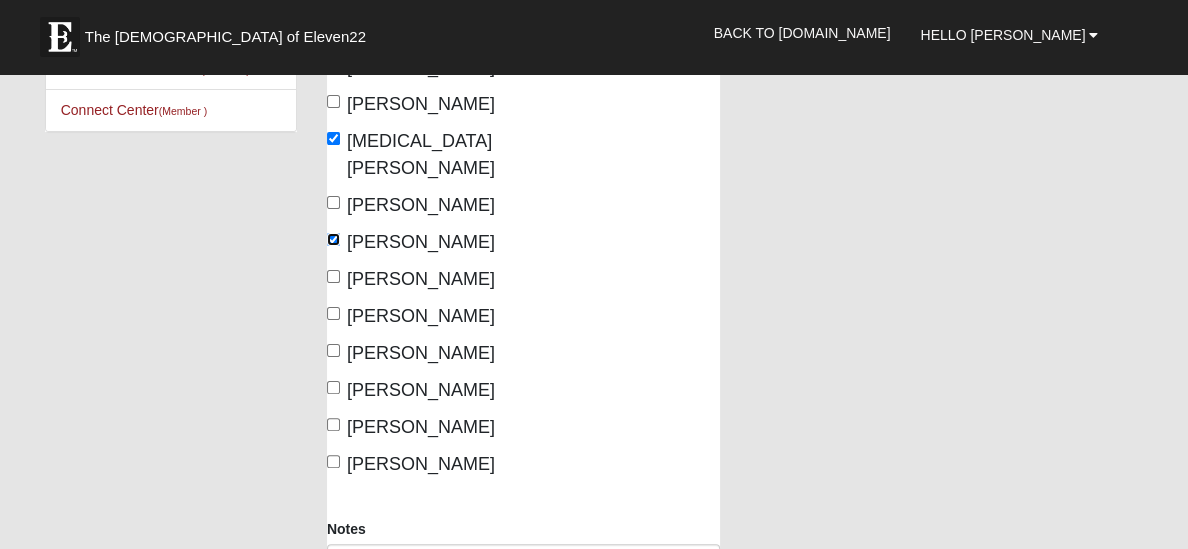 scroll, scrollTop: 471, scrollLeft: 0, axis: vertical 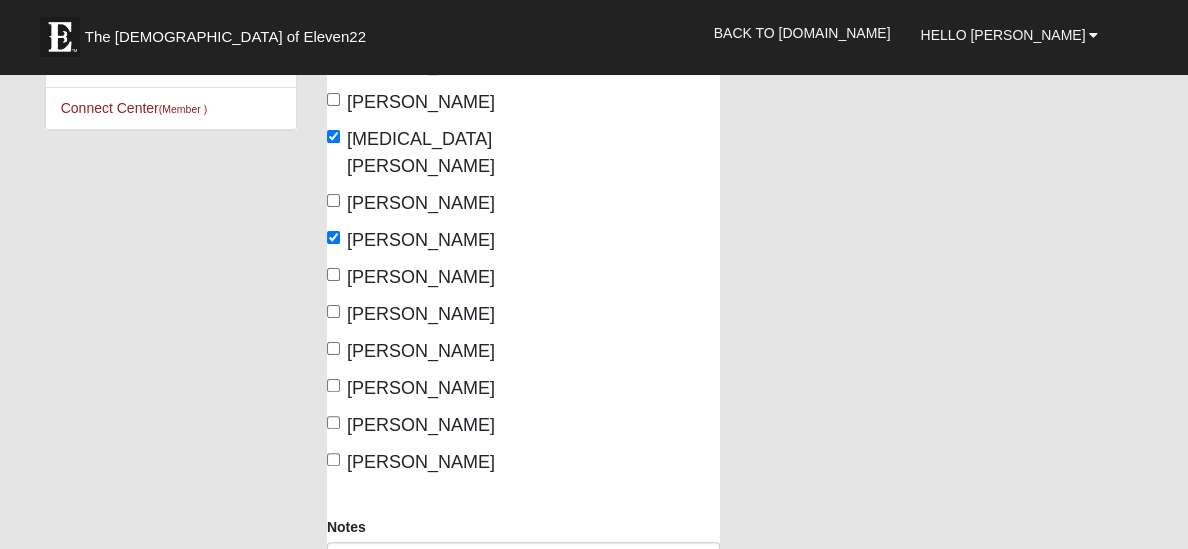 click on "[PERSON_NAME]" at bounding box center [421, 351] 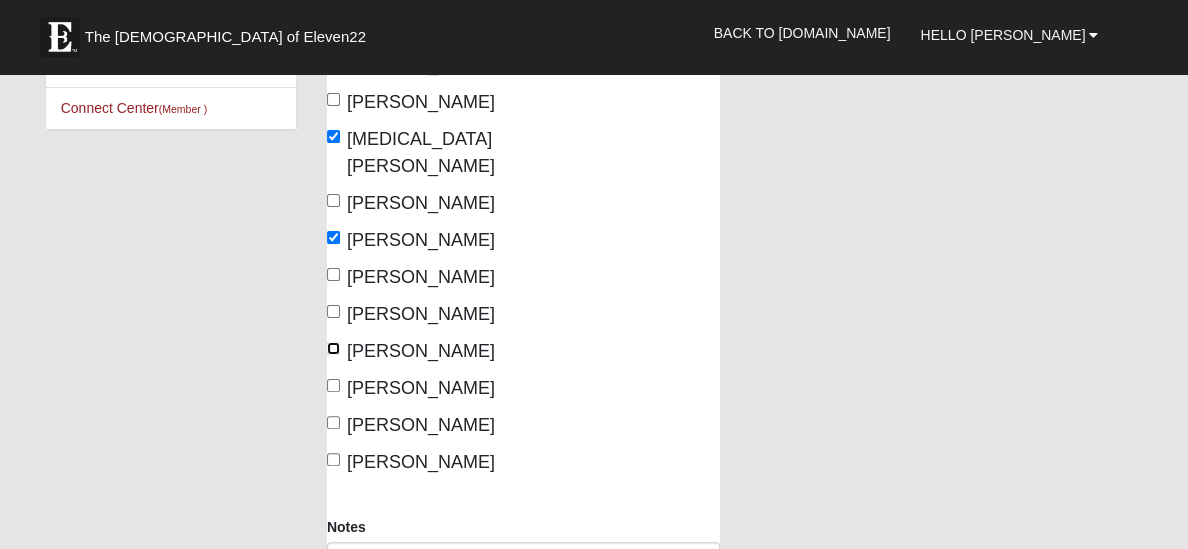 click on "Swindell, Vicki" at bounding box center [333, 348] 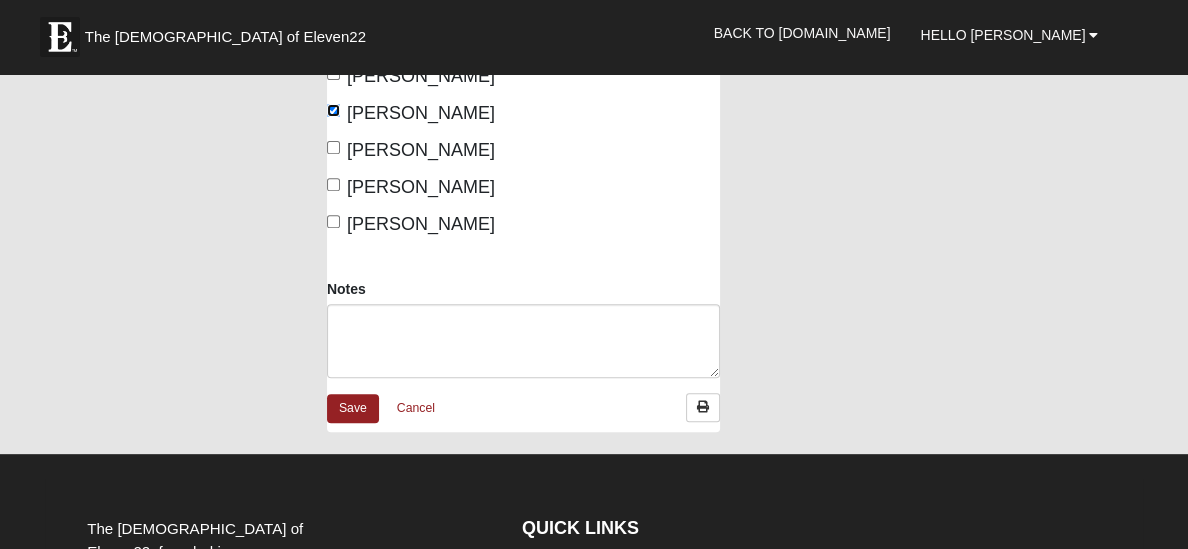 scroll, scrollTop: 710, scrollLeft: 0, axis: vertical 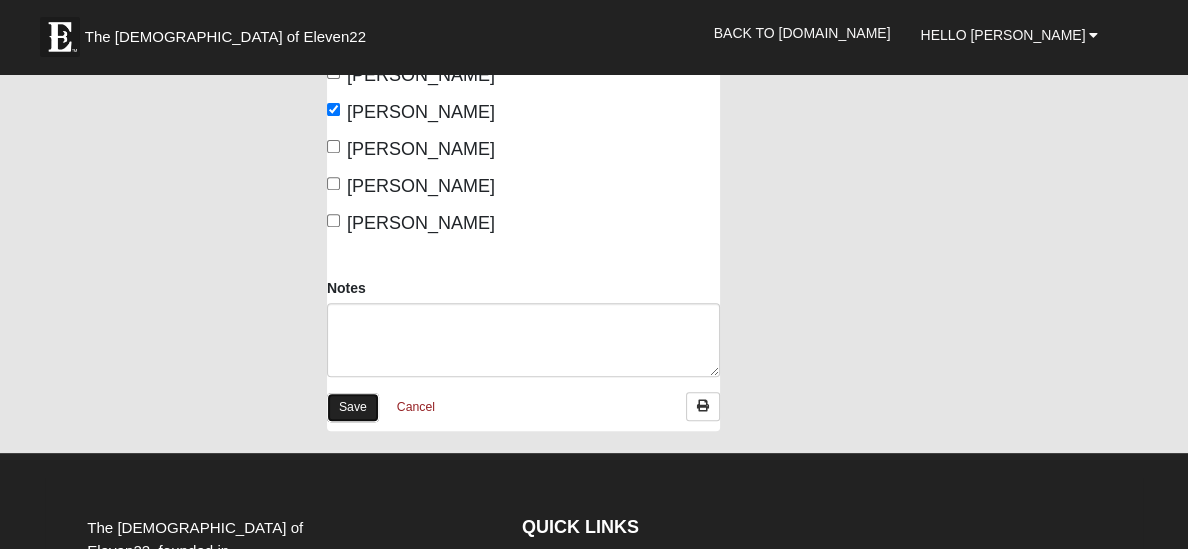 click on "Save" at bounding box center [353, 407] 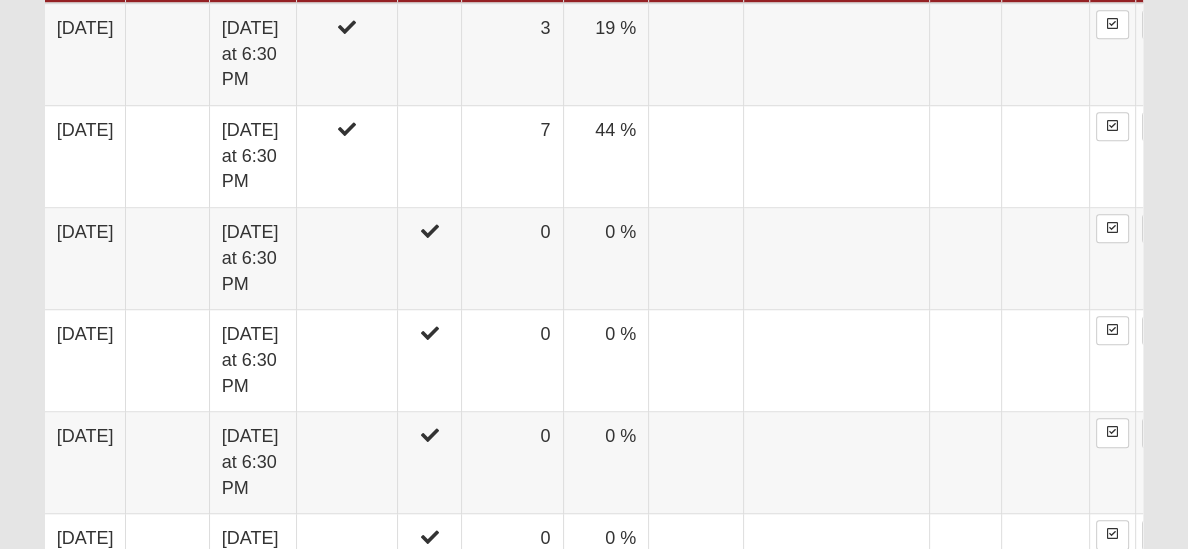 scroll, scrollTop: 1404, scrollLeft: 0, axis: vertical 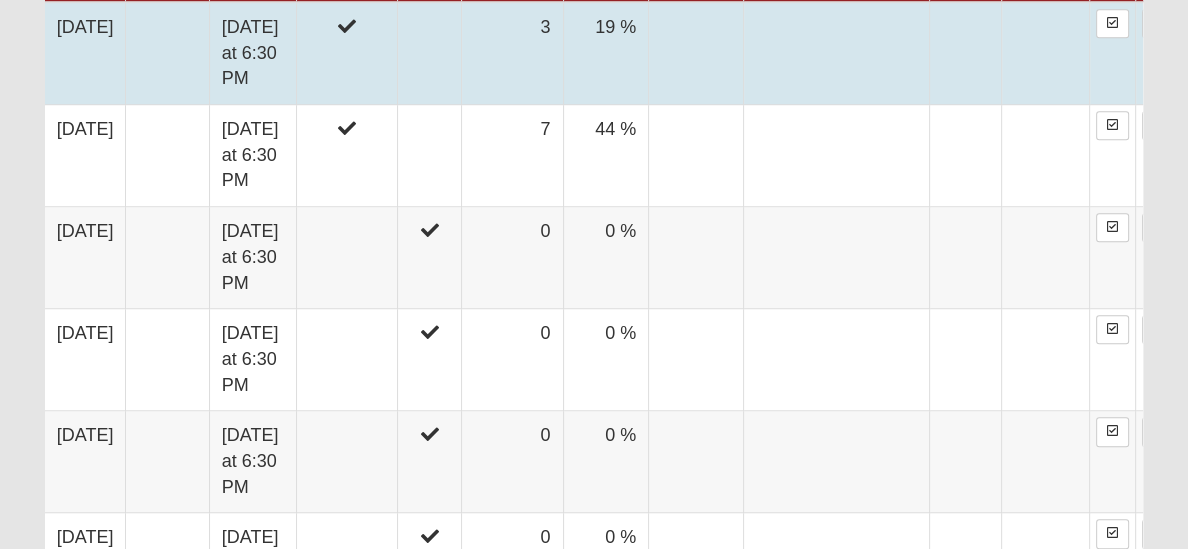 click at bounding box center [346, 53] 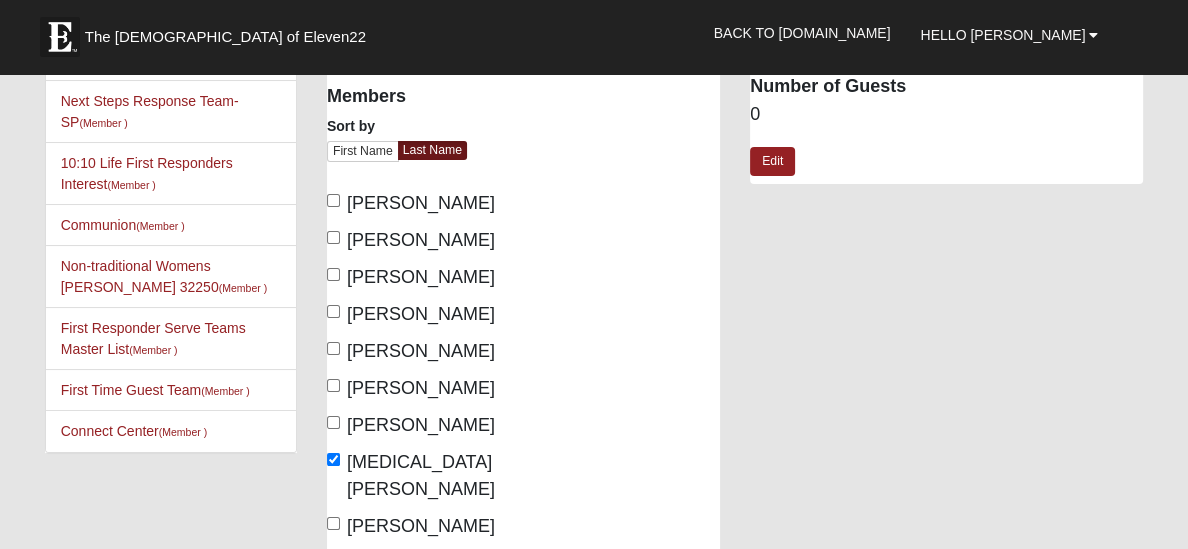 scroll, scrollTop: 149, scrollLeft: 0, axis: vertical 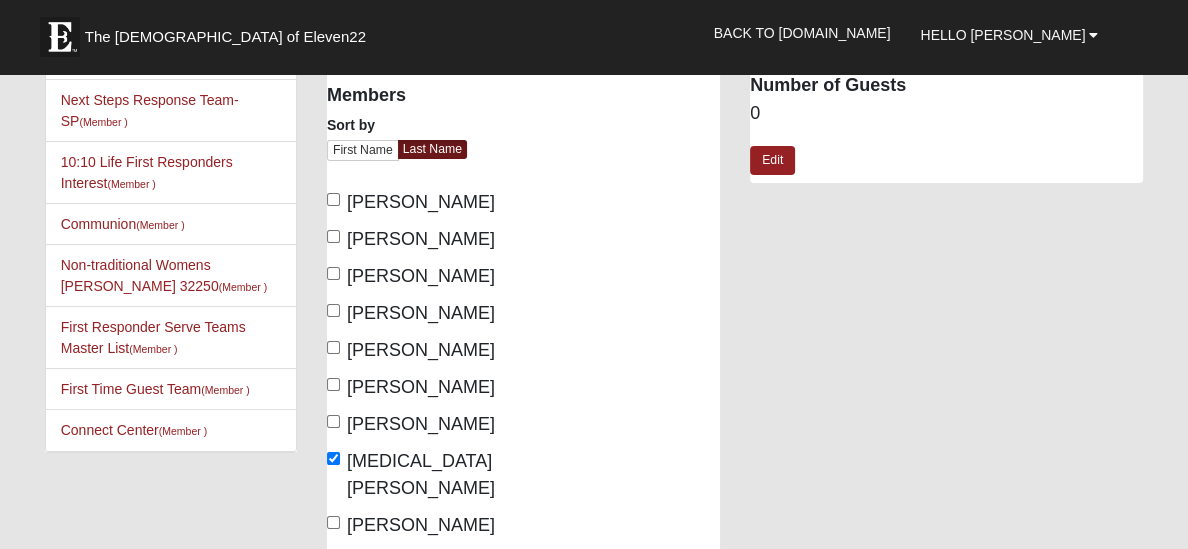 click on "[PERSON_NAME]" at bounding box center (421, 387) 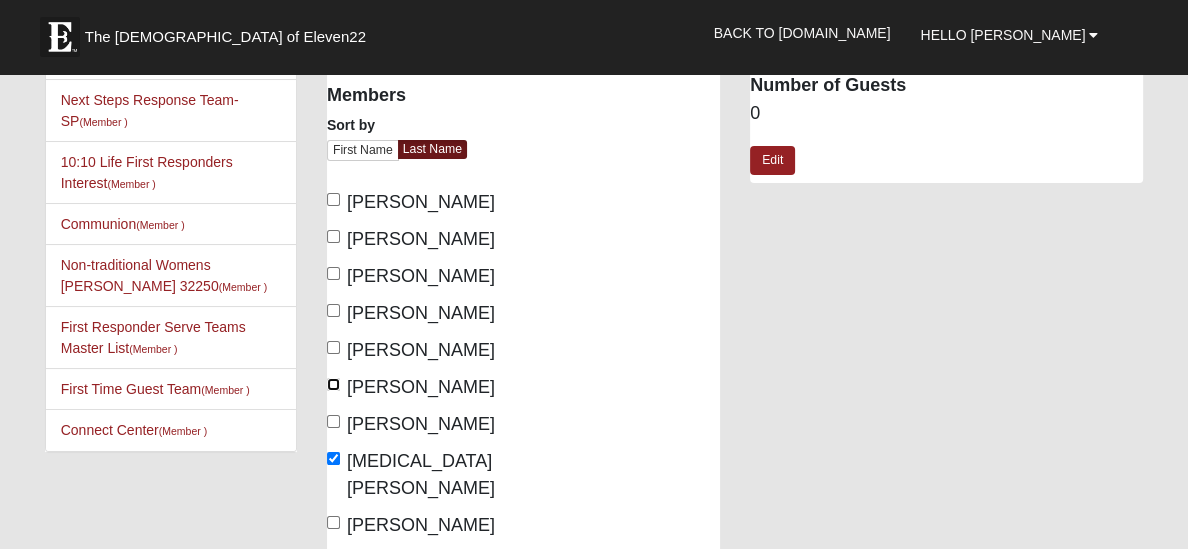 click on "LaPerle, Kate" at bounding box center (333, 384) 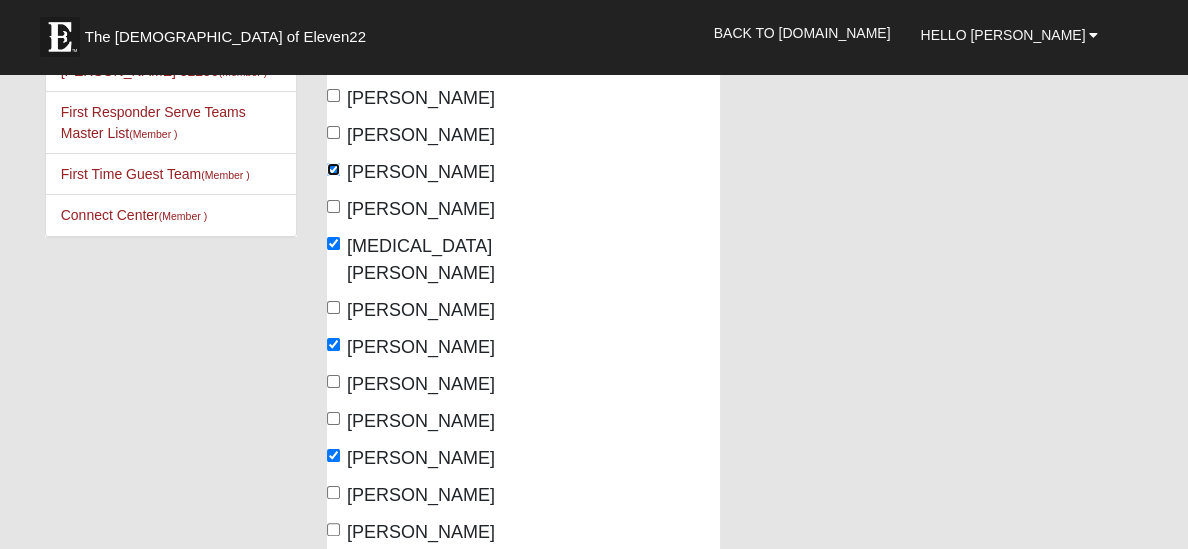scroll, scrollTop: 368, scrollLeft: 0, axis: vertical 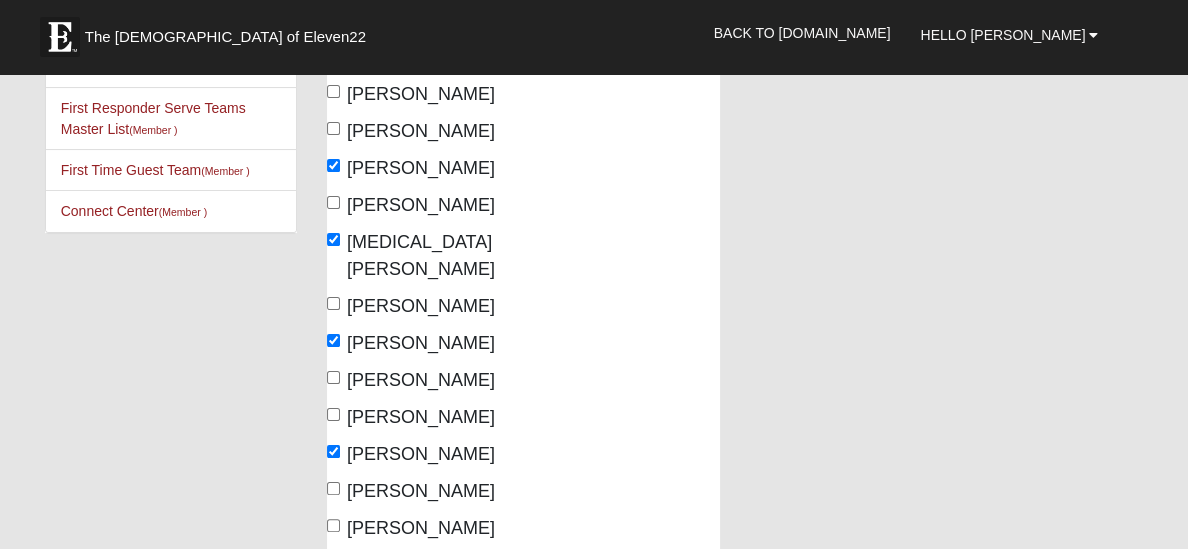 click on "Tierney, Mary" at bounding box center (421, 491) 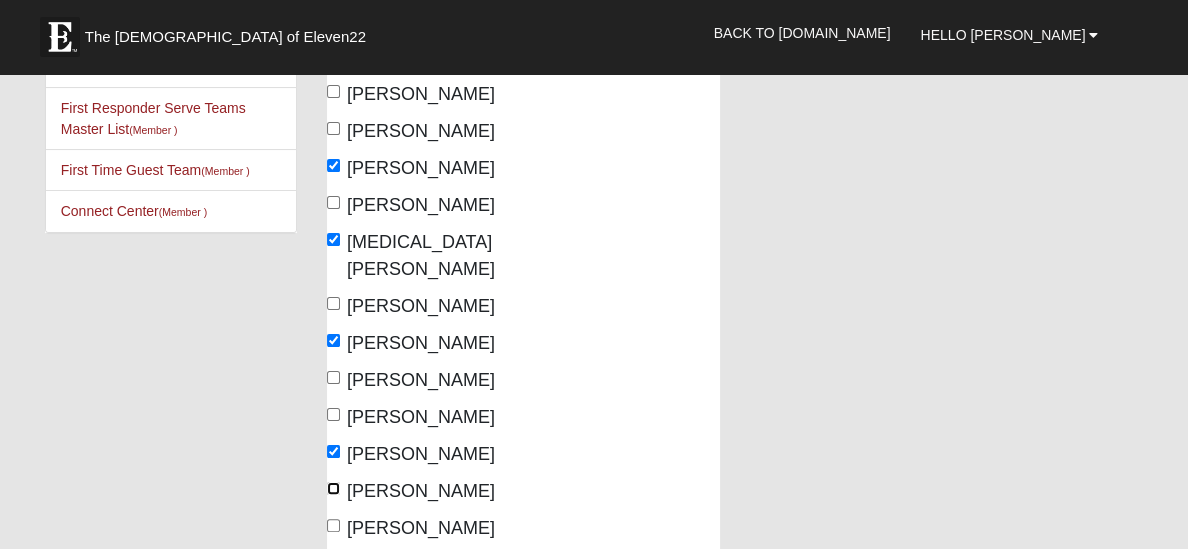 click on "Tierney, Mary" at bounding box center (333, 488) 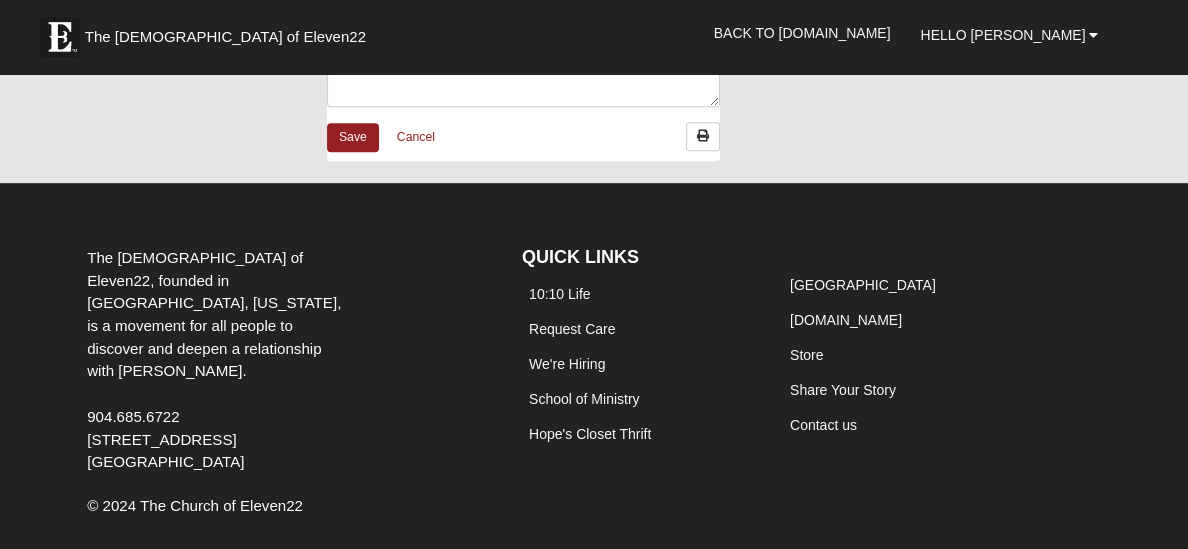 scroll, scrollTop: 986, scrollLeft: 0, axis: vertical 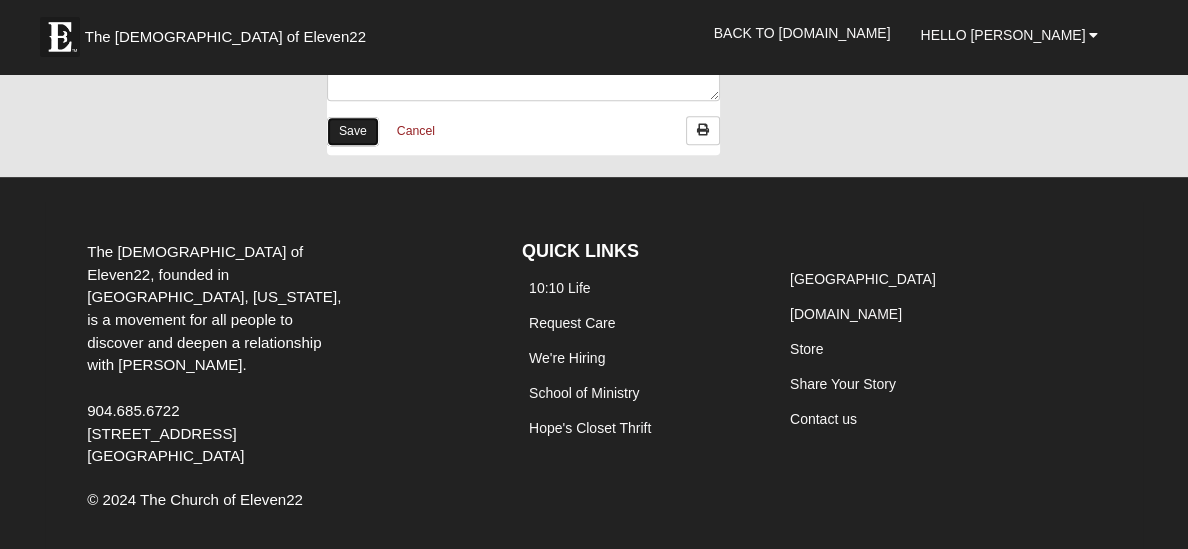 click on "Save" at bounding box center (353, 131) 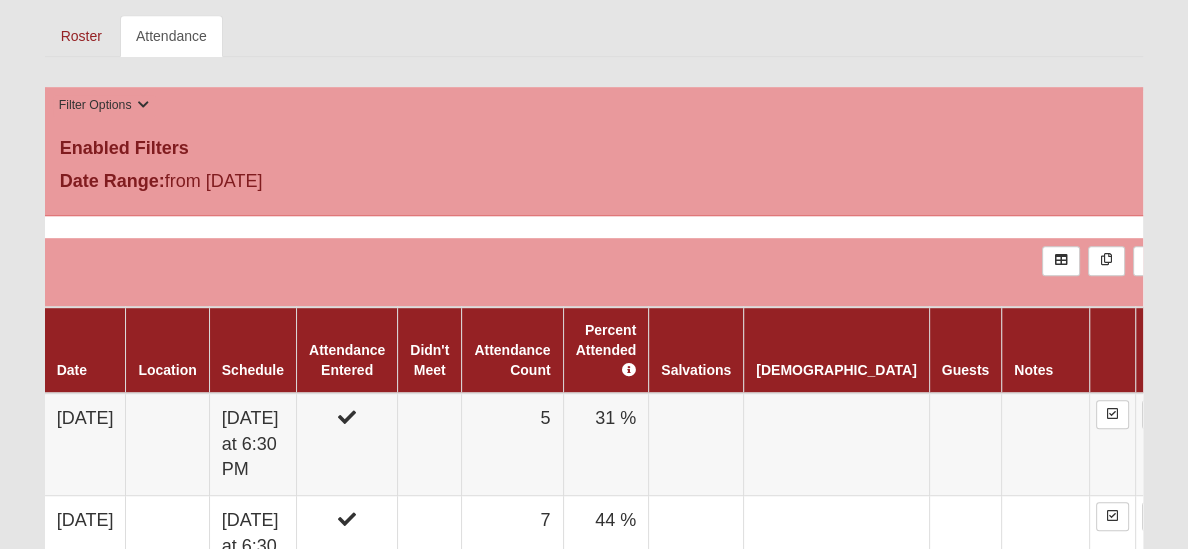 scroll, scrollTop: 1014, scrollLeft: 0, axis: vertical 